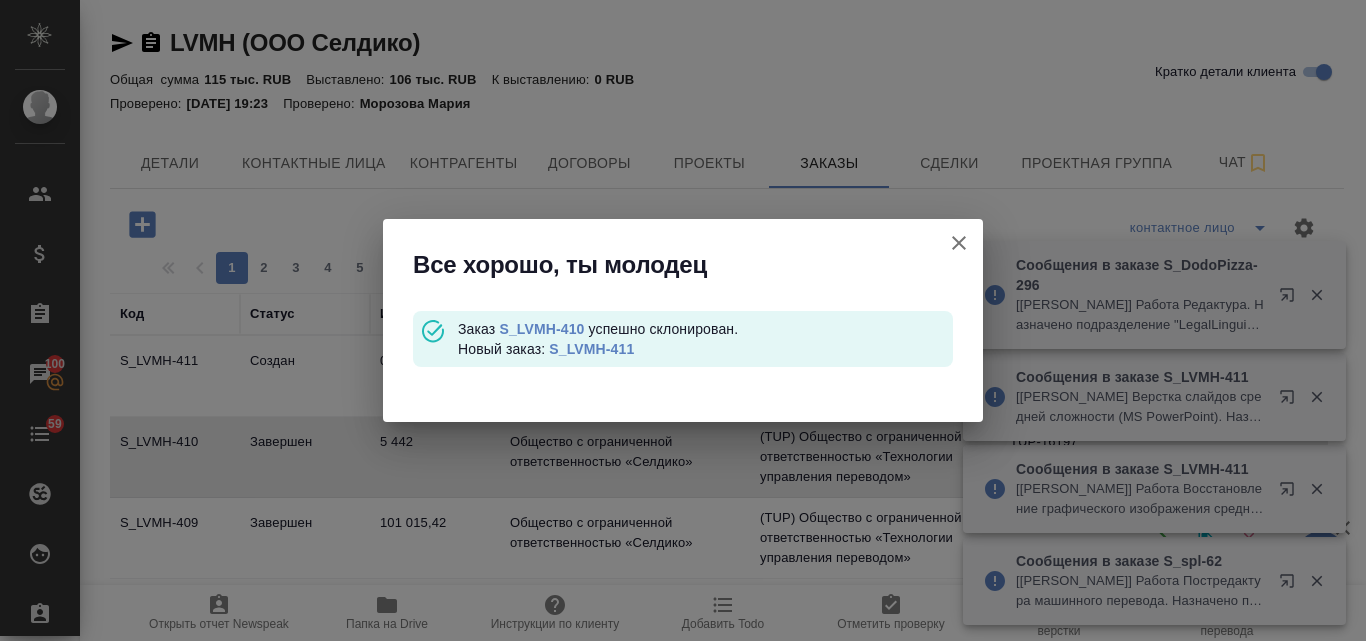 scroll, scrollTop: 0, scrollLeft: 0, axis: both 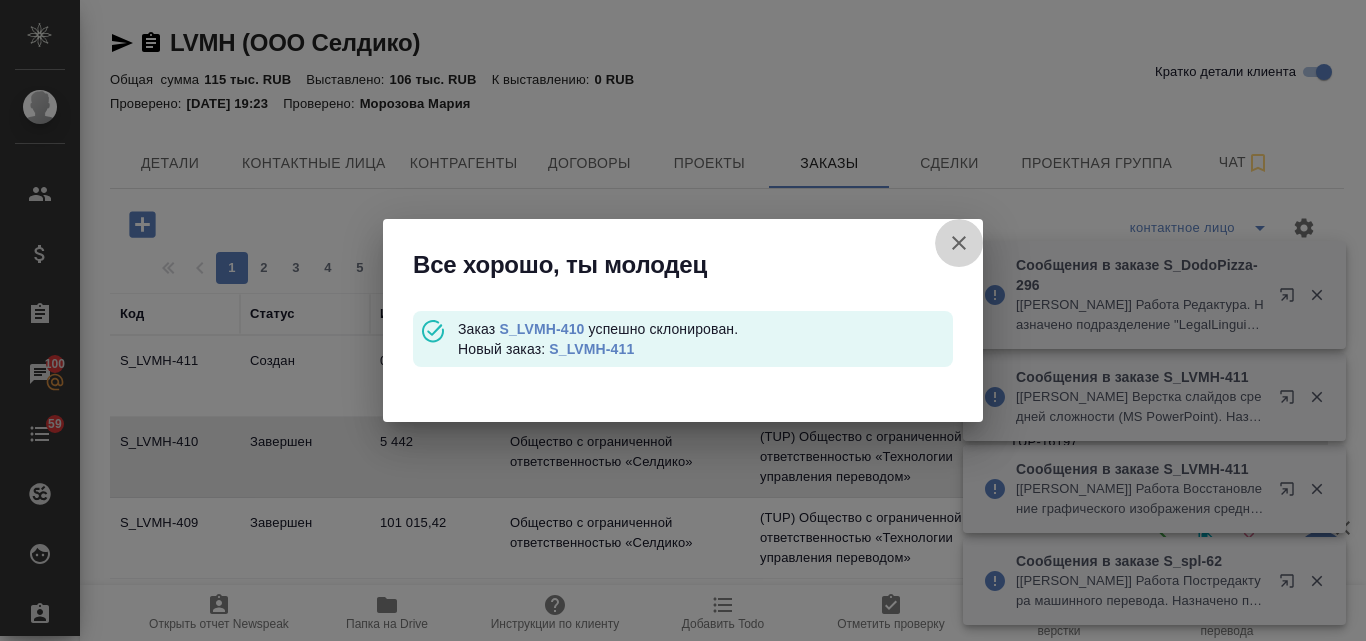 click 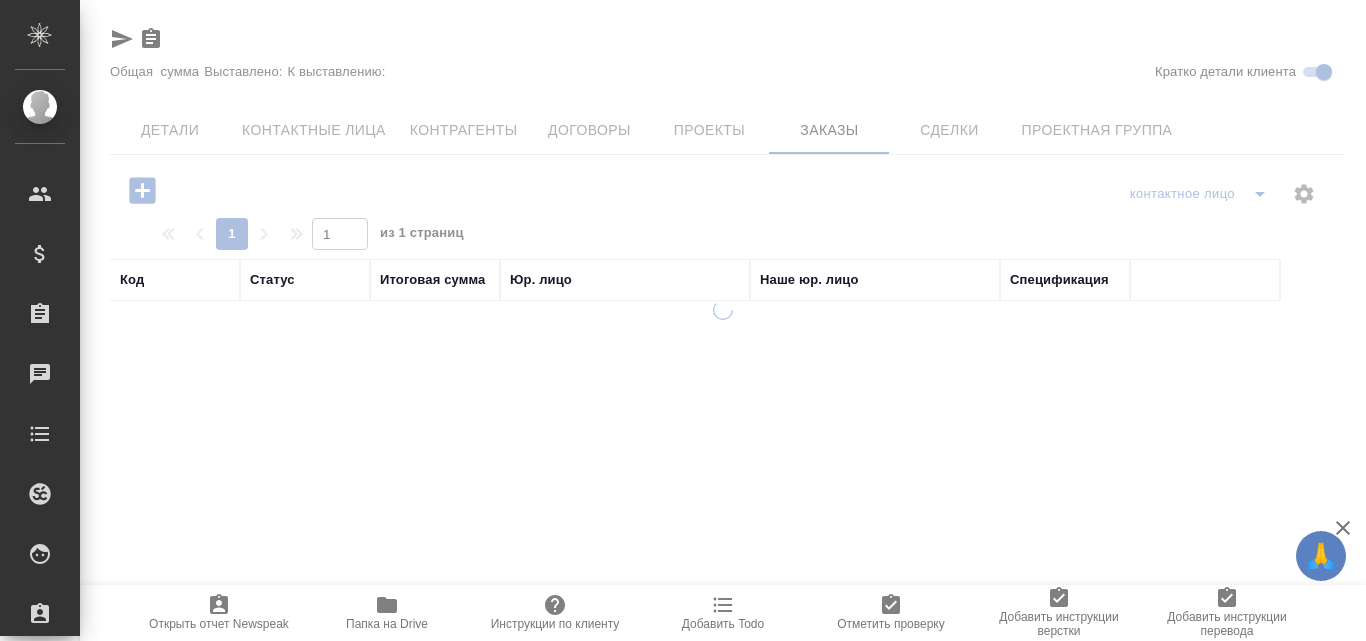 scroll, scrollTop: 0, scrollLeft: 0, axis: both 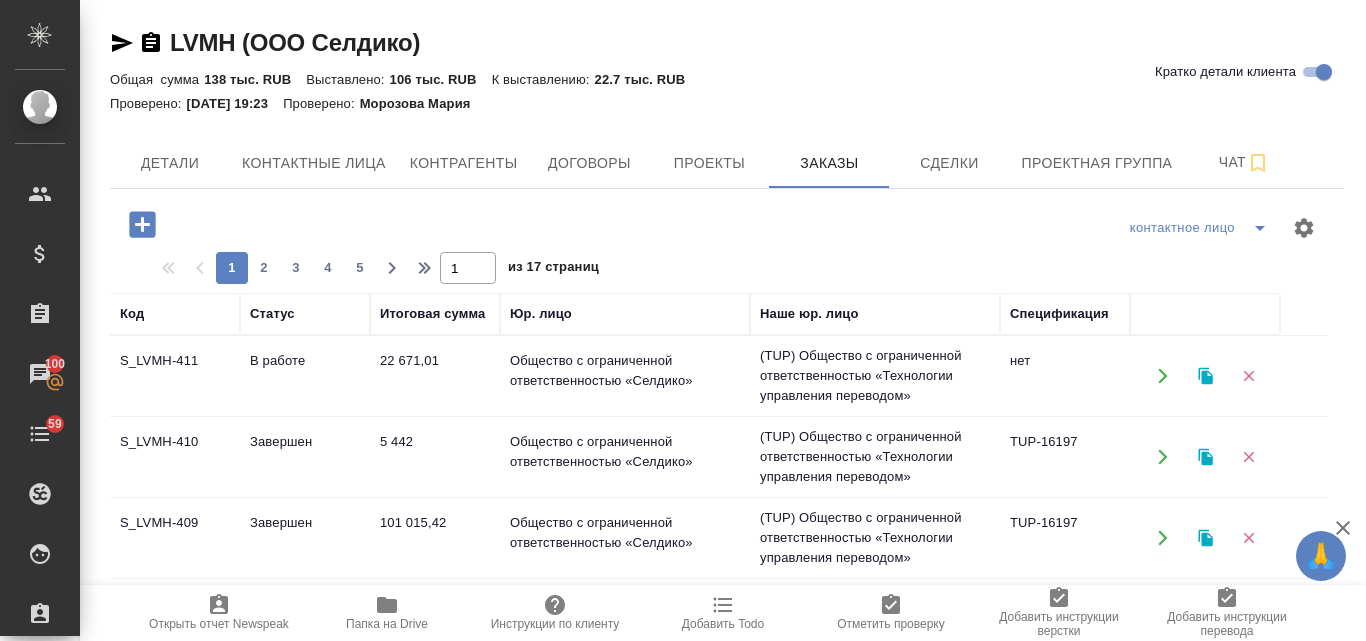 click on "В работе" at bounding box center (305, 376) 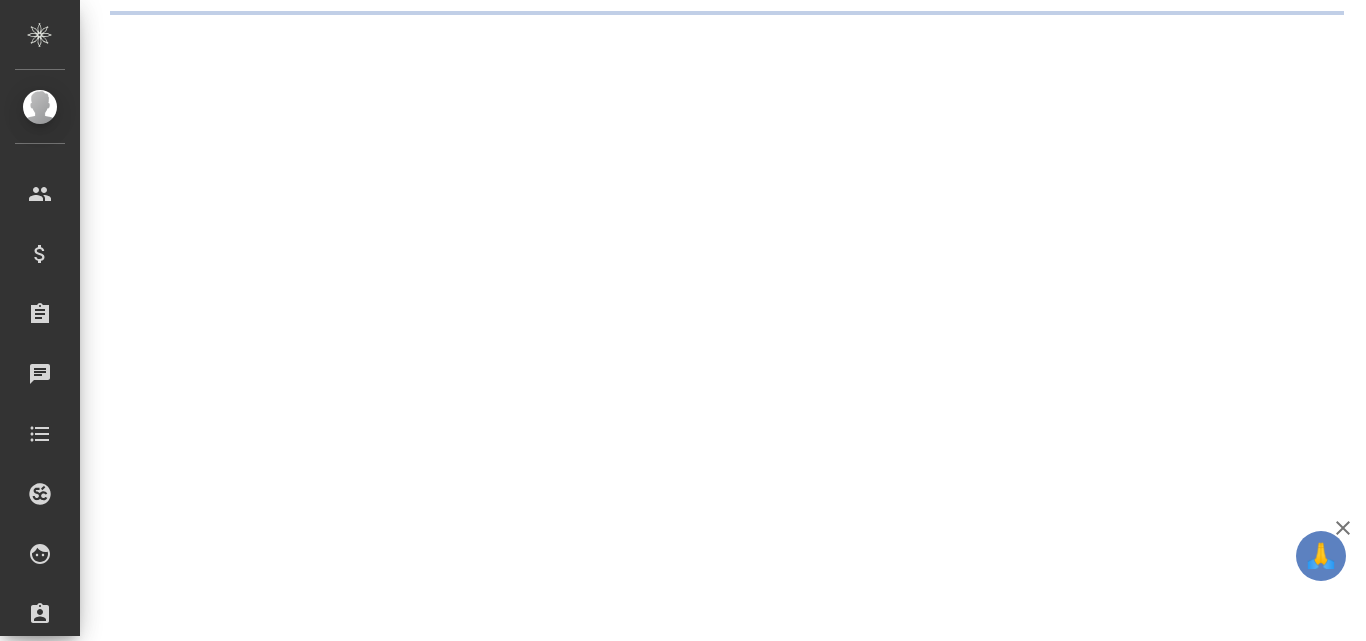 scroll, scrollTop: 0, scrollLeft: 0, axis: both 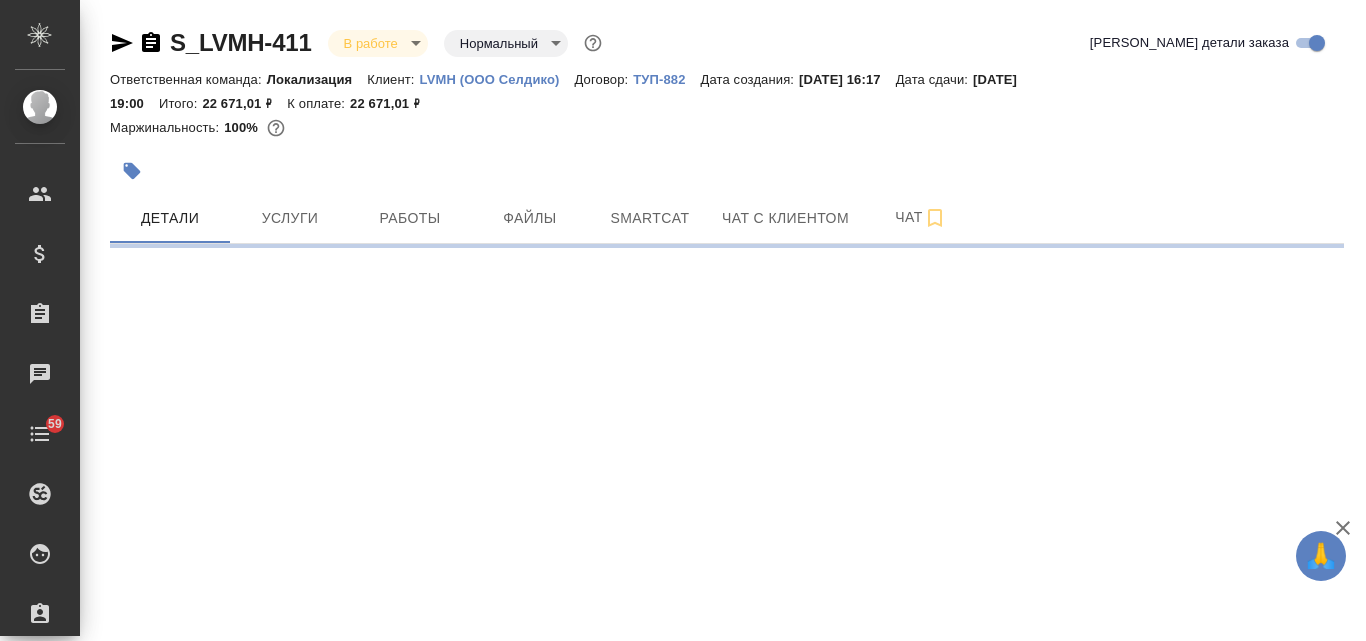 select on "RU" 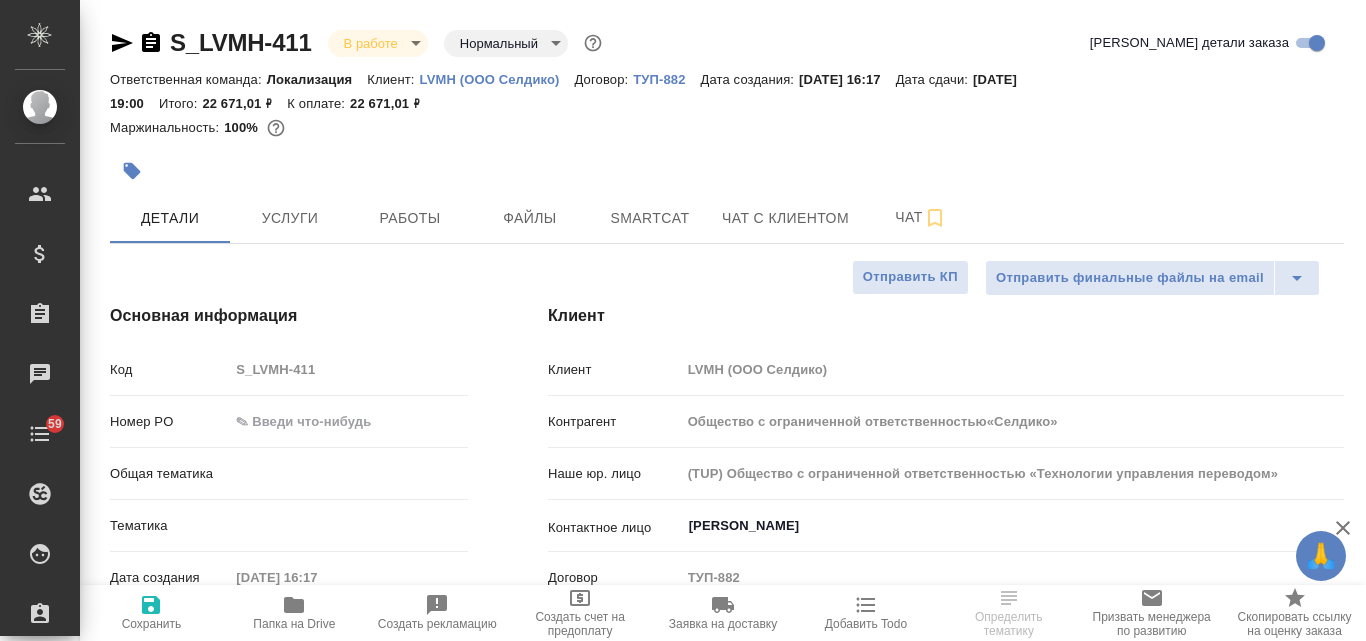 type on "x" 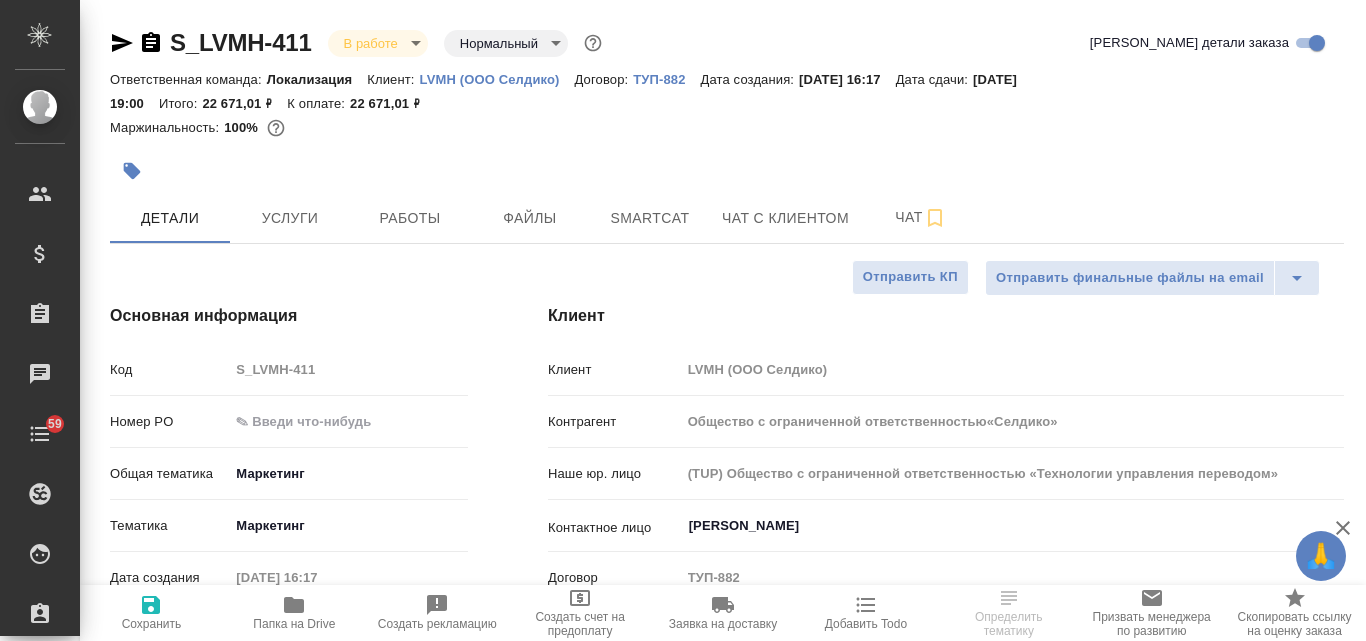 type on "Общество с ограниченной ответственностью«Селдико»" 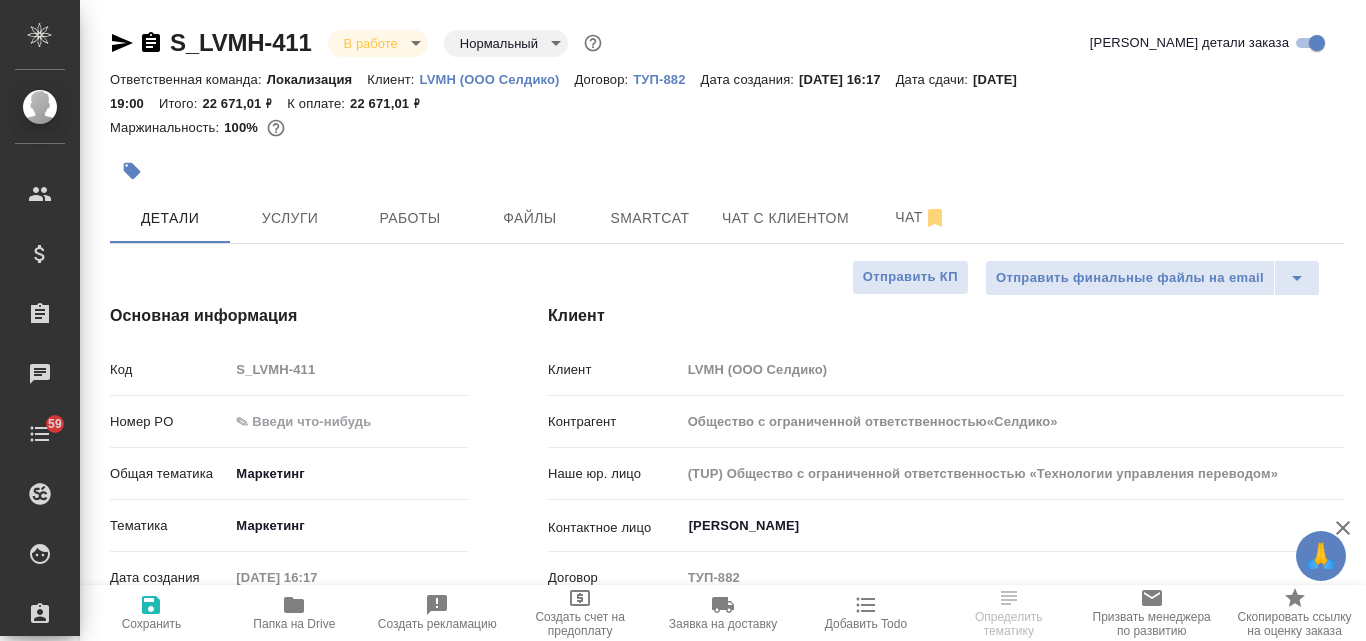 type on "[PERSON_NAME]" 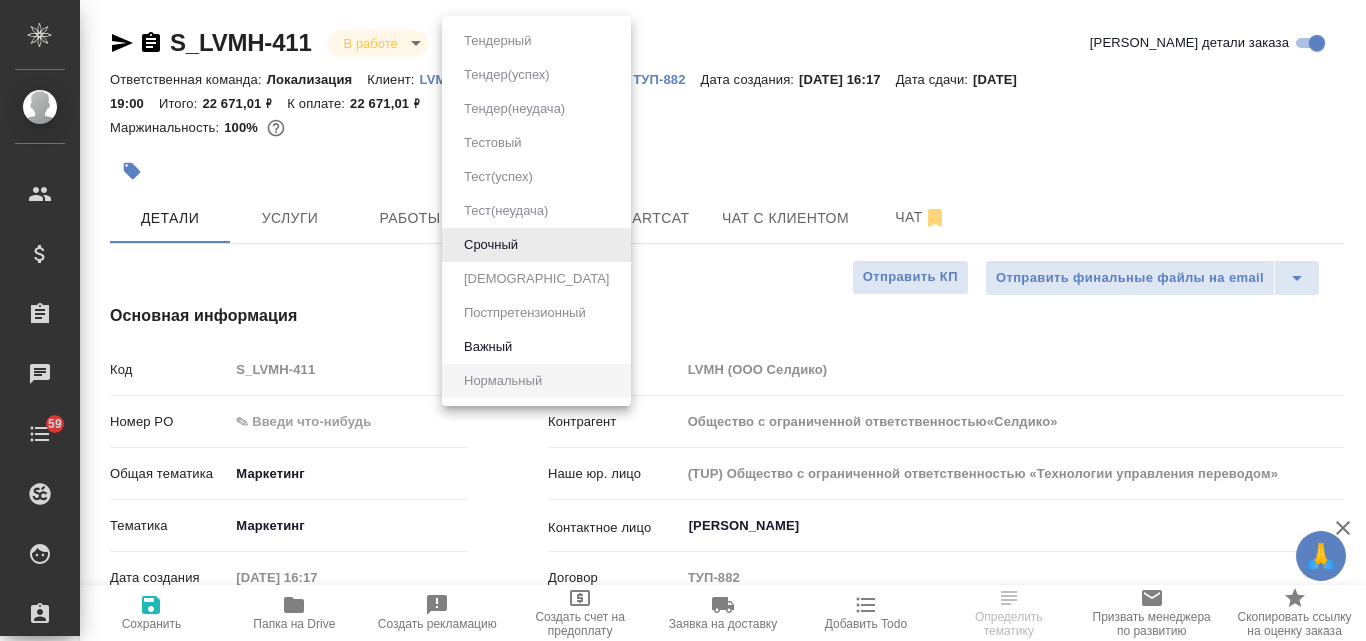click on "🙏 .cls-1
fill:#fff;
AWATERA Valyaeva [PERSON_NAME] Спецификации Заказы Чаты 59 Todo Проекты SC Исполнители Кандидаты Работы Входящие заявки Заявки на доставку Рекламации Проекты процессинга Конференции Выйти S_LVMH-411 В работе inProgress Нормальный normal Кратко детали заказа Ответственная команда: Локализация Клиент: LVMH (ООО Селдико) Договор: ТУП-882 Дата создания: [DATE] 16:17 Дата сдачи: [DATE] 19:00 Итого: 22 671,01 ₽ К оплате: 22 671,01 ₽ Маржинальность: 100% Детали Услуги Работы Файлы Smartcat Чат с клиентом Чат Отправить финальные файлы на email Отправить КП Основная информация Код 0 8 x" at bounding box center (683, 320) 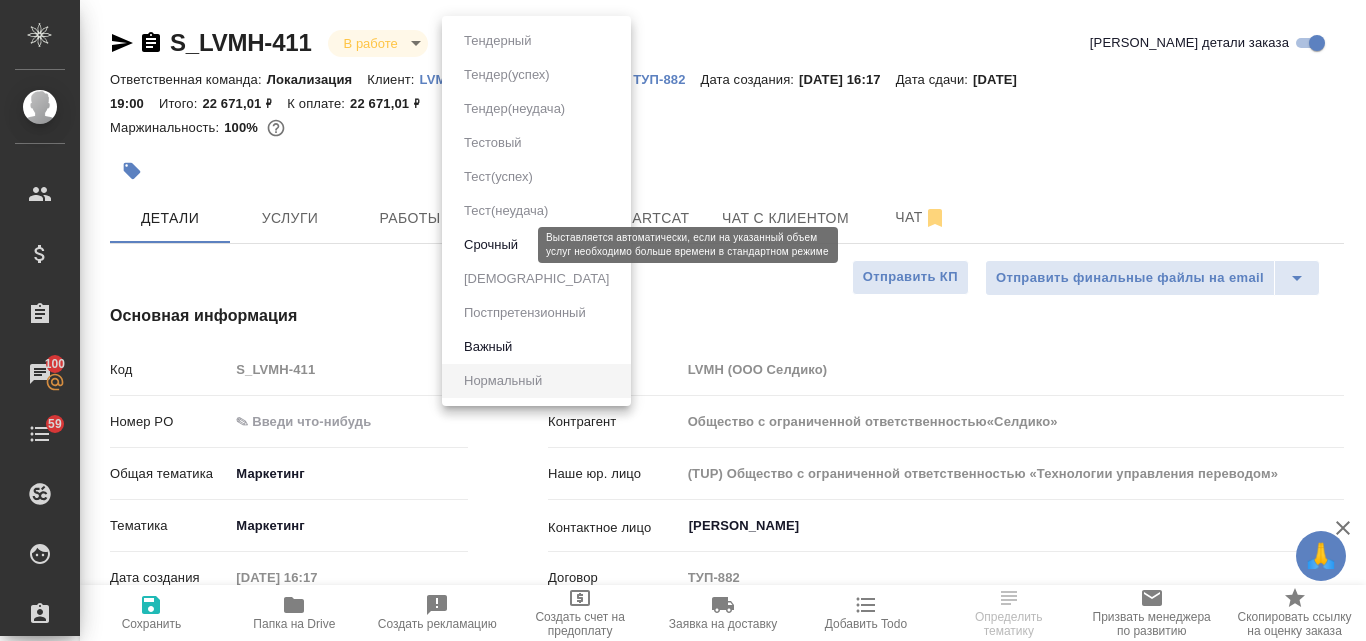 click on "Срочный" at bounding box center (491, 245) 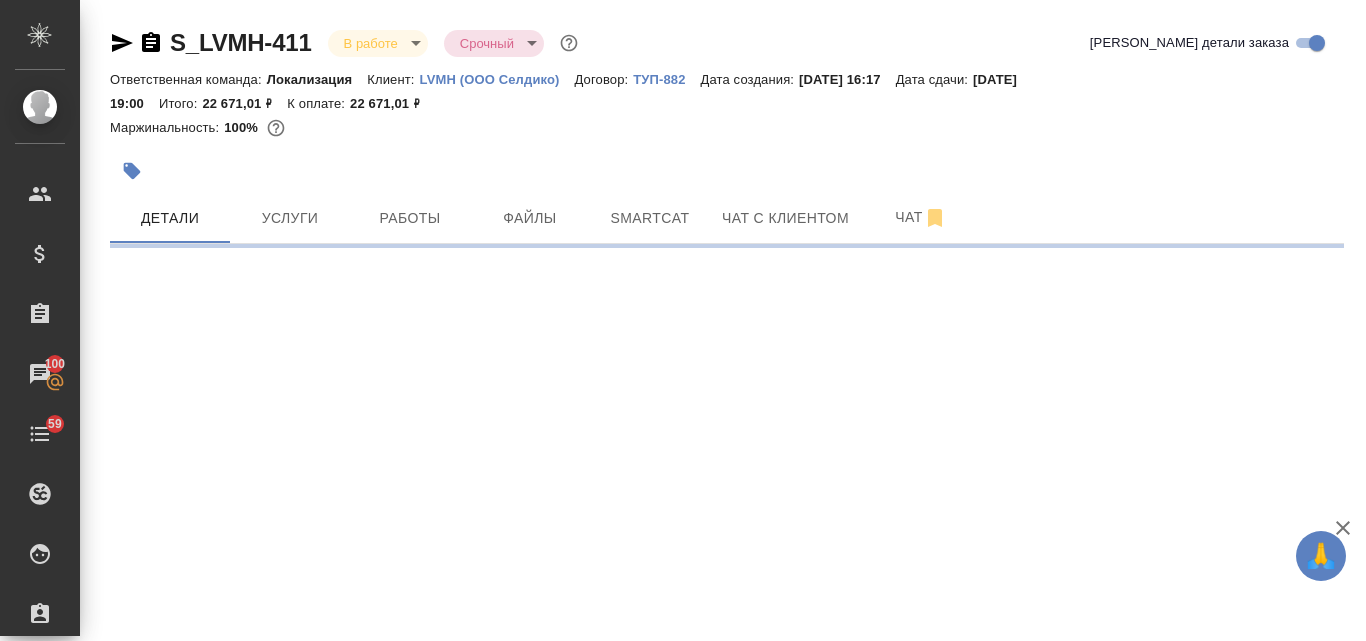 select on "RU" 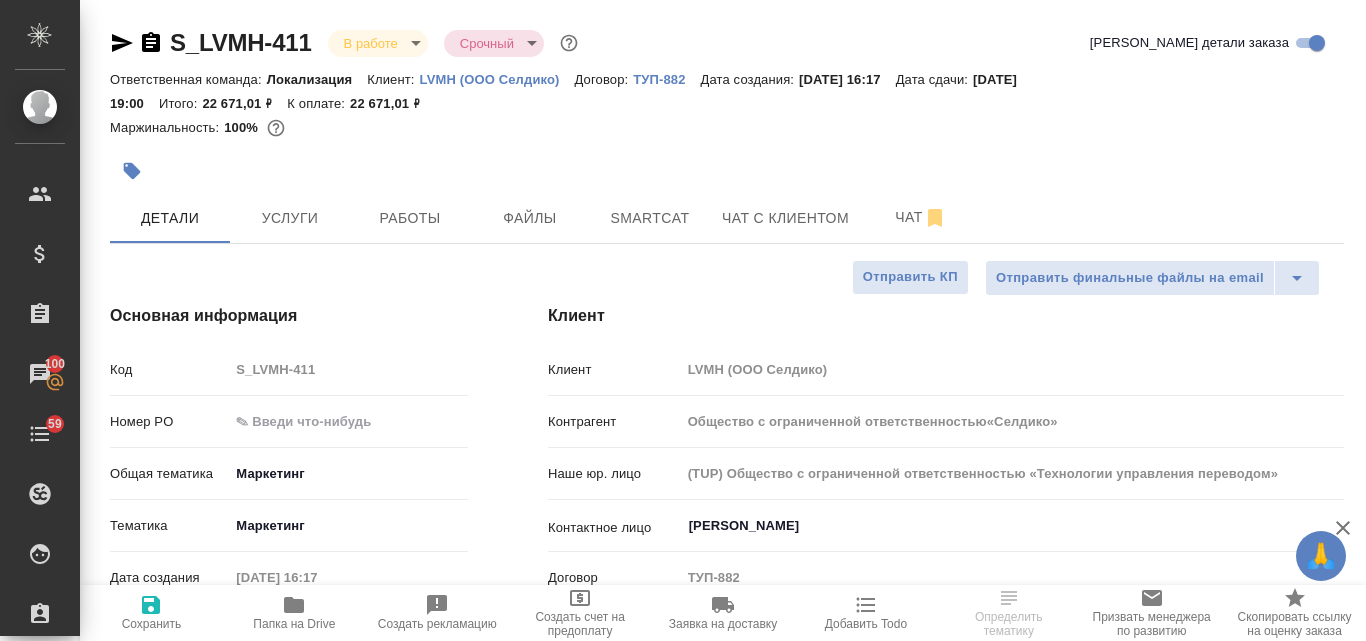 type on "x" 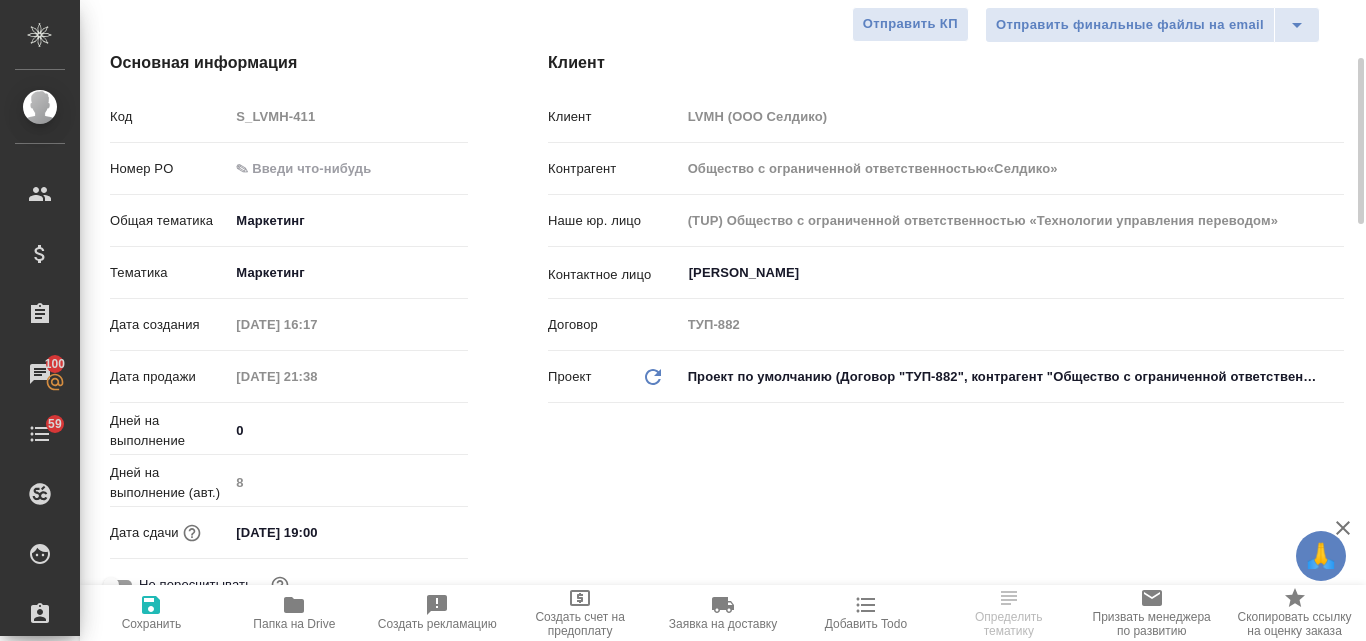 scroll, scrollTop: 302, scrollLeft: 0, axis: vertical 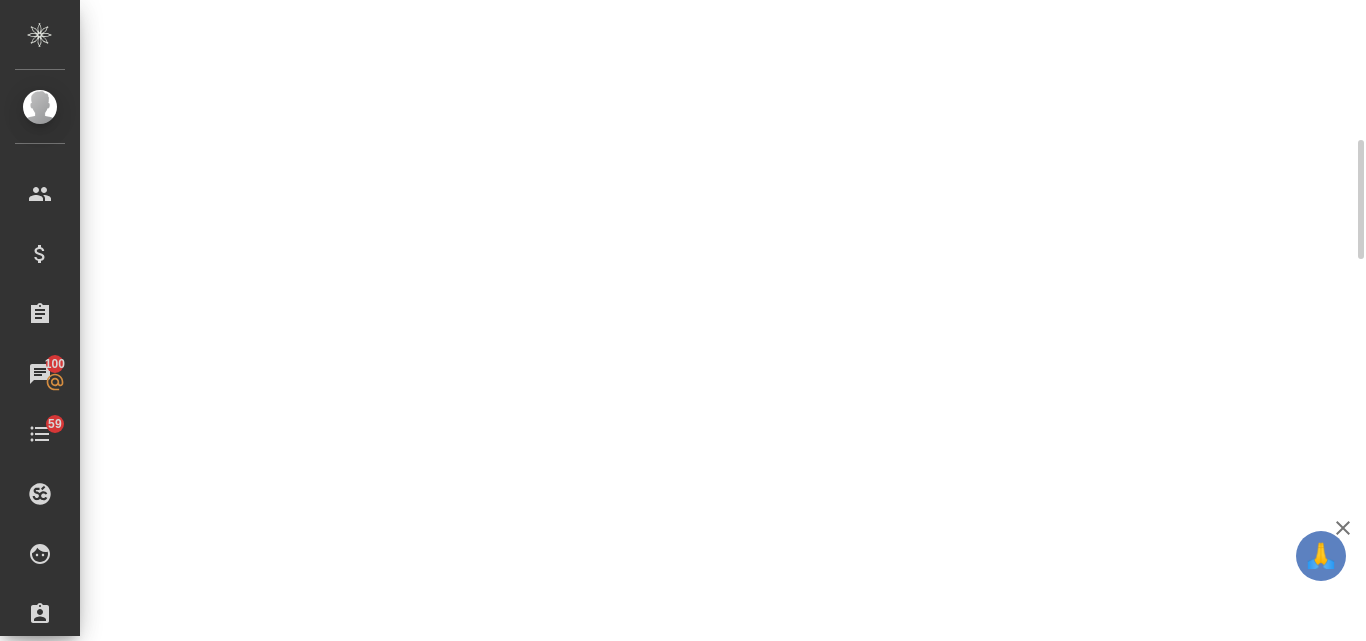 select on "RU" 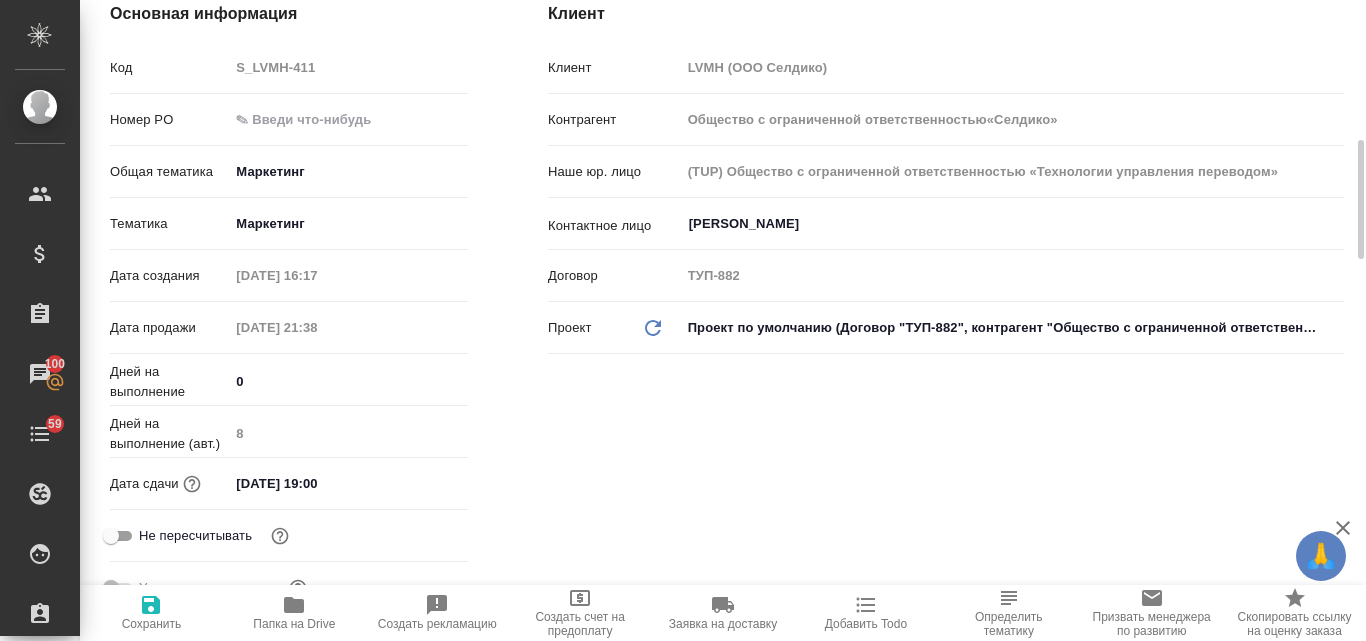 type on "x" 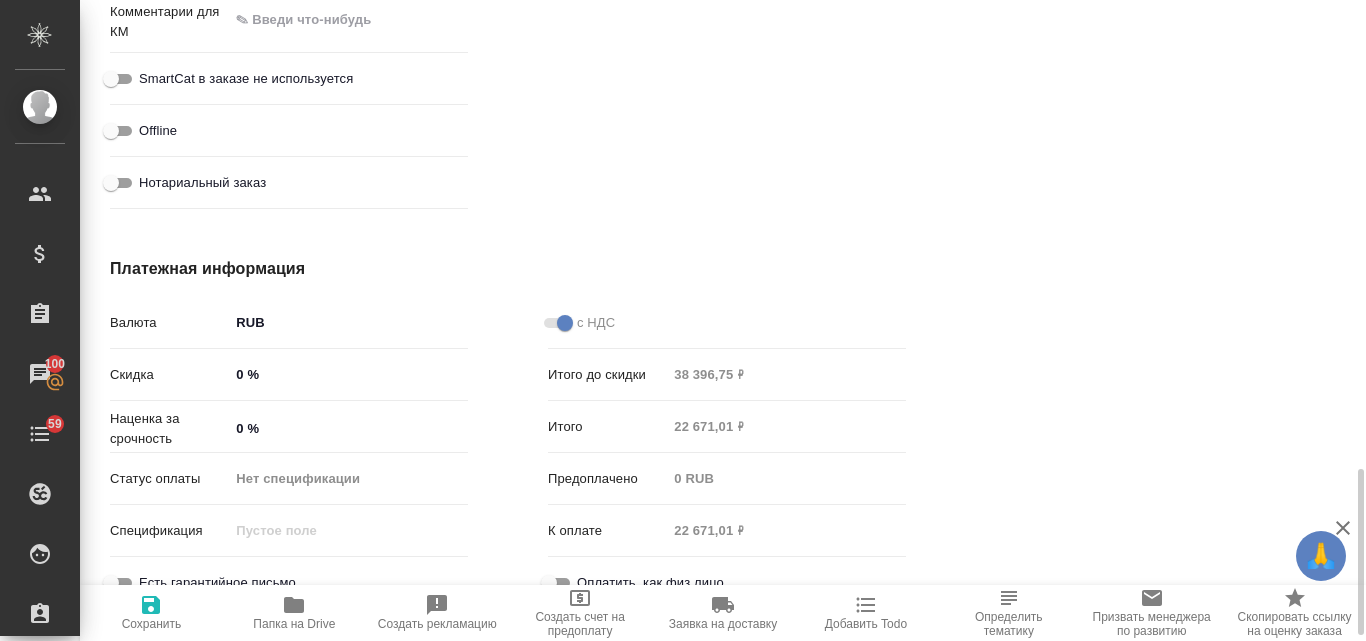 scroll, scrollTop: 1803, scrollLeft: 0, axis: vertical 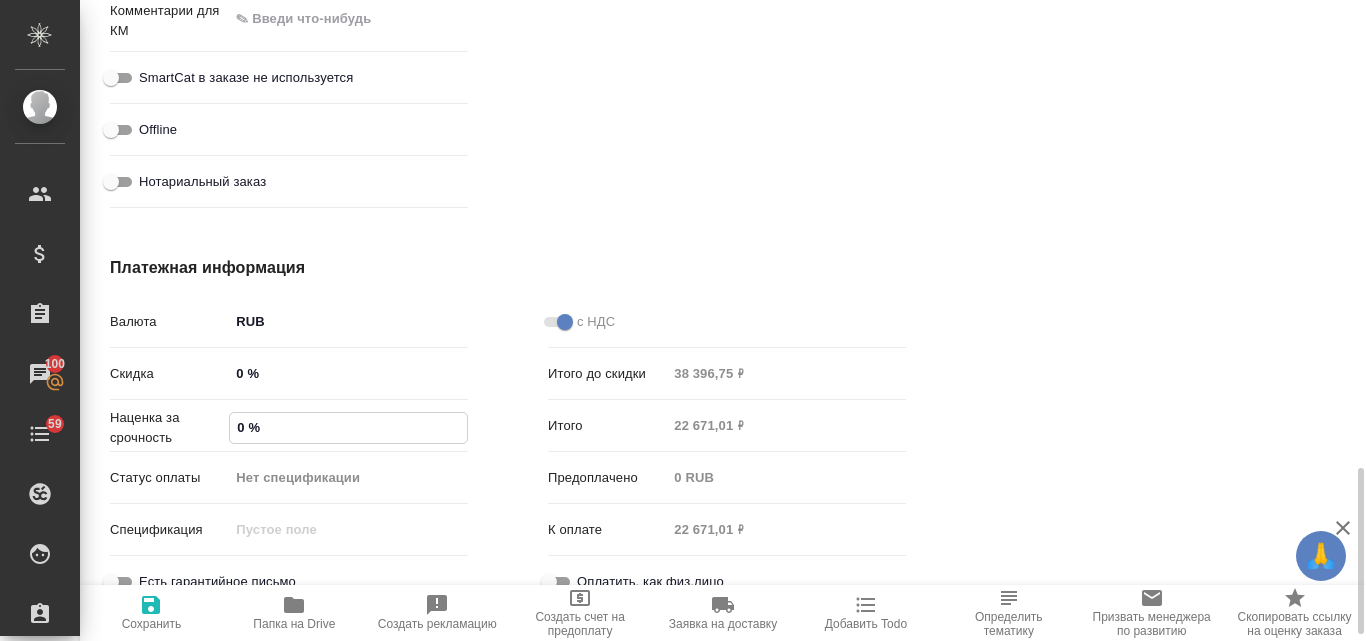 click on "0 %" at bounding box center (348, 427) 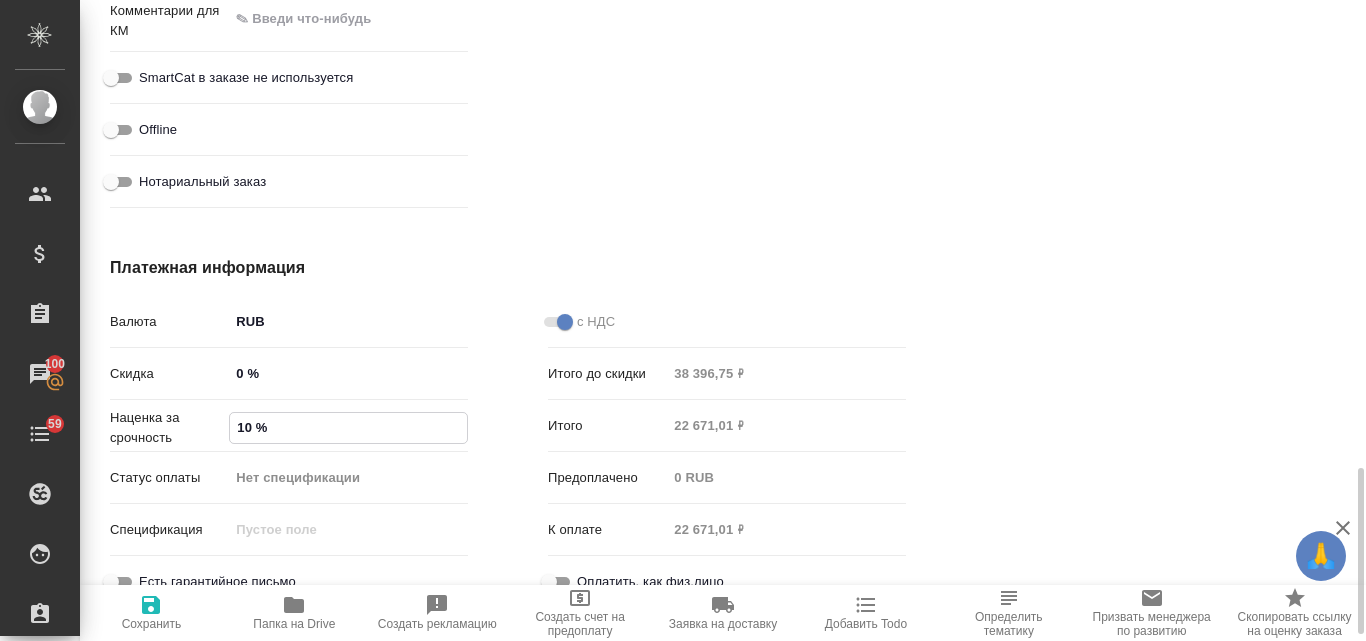 type on "Общество с ограниченной ответственностью«Селдико»" 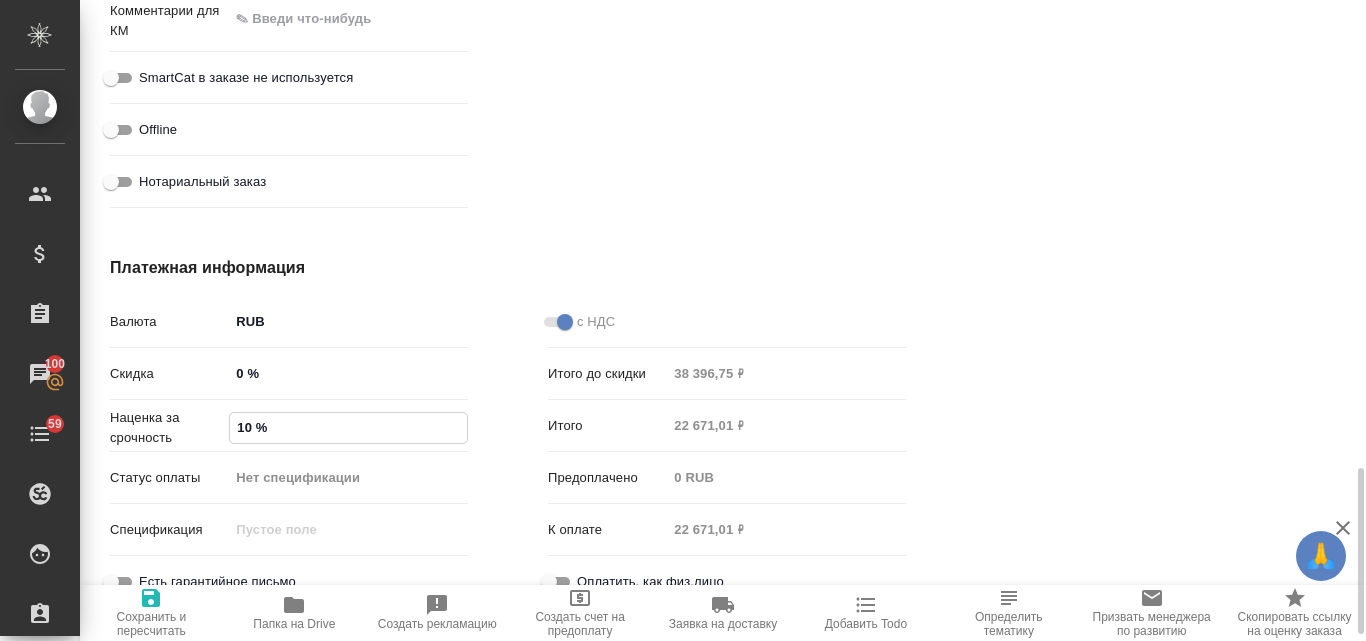 type on "100 %" 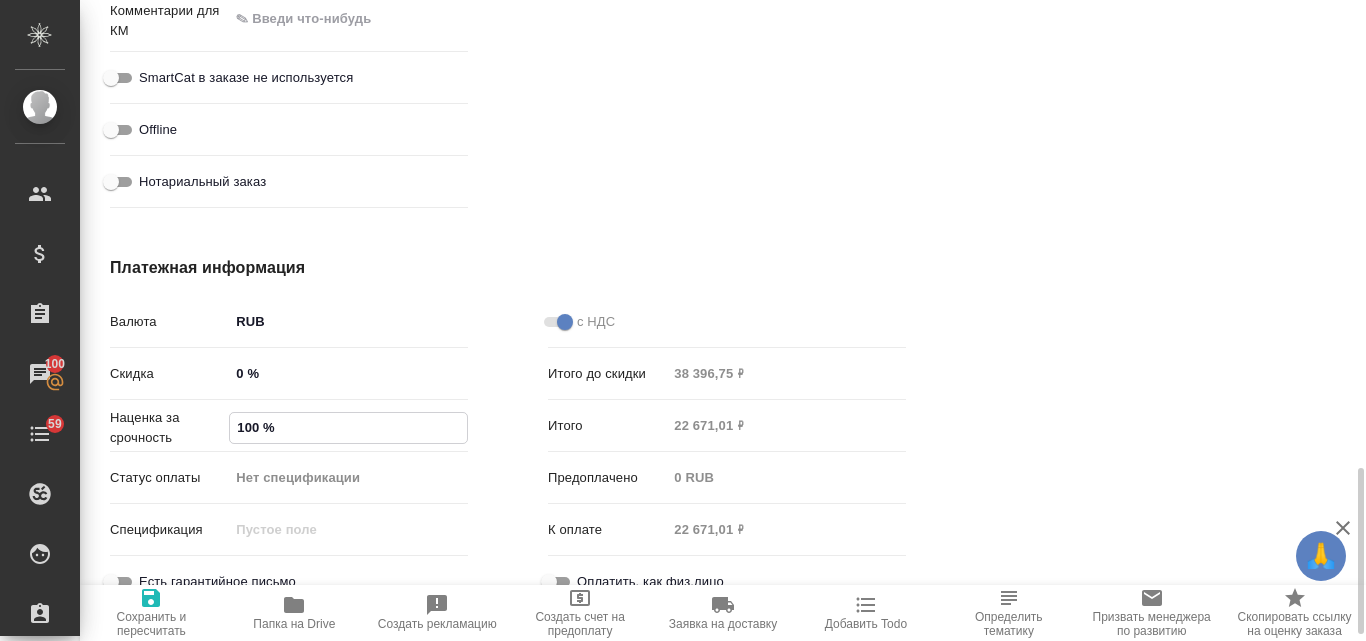 type on "Общество с ограниченной ответственностью«Селдико»" 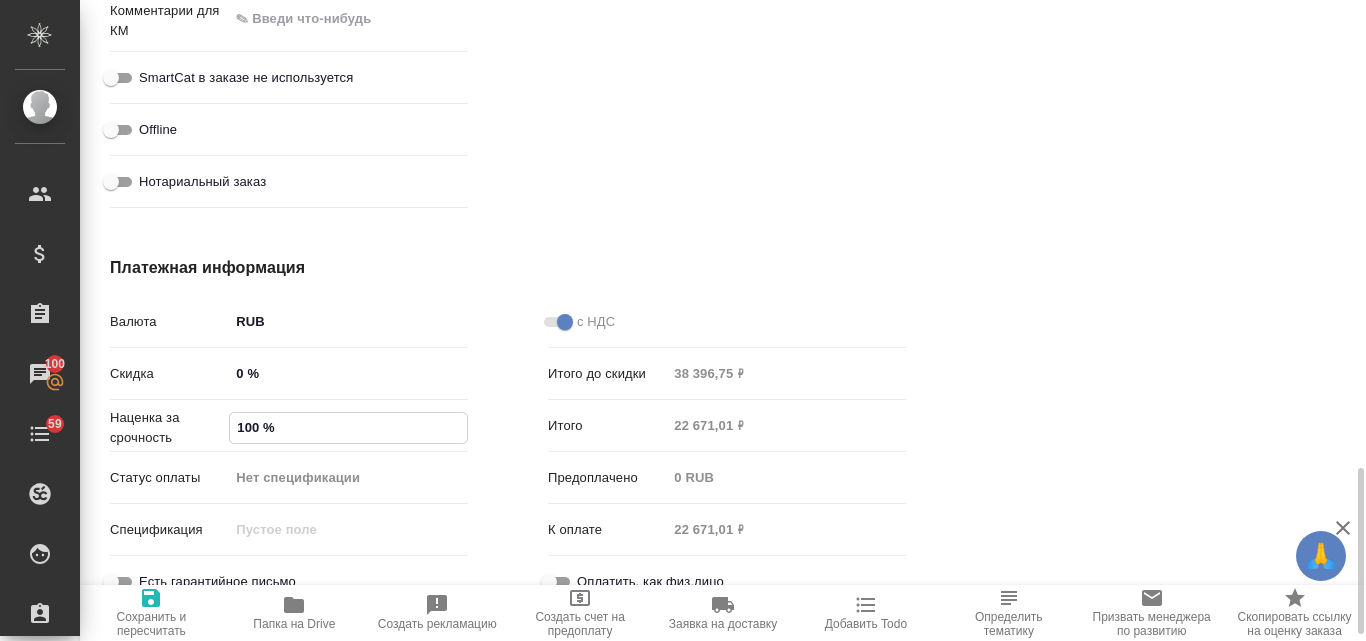 type on "x" 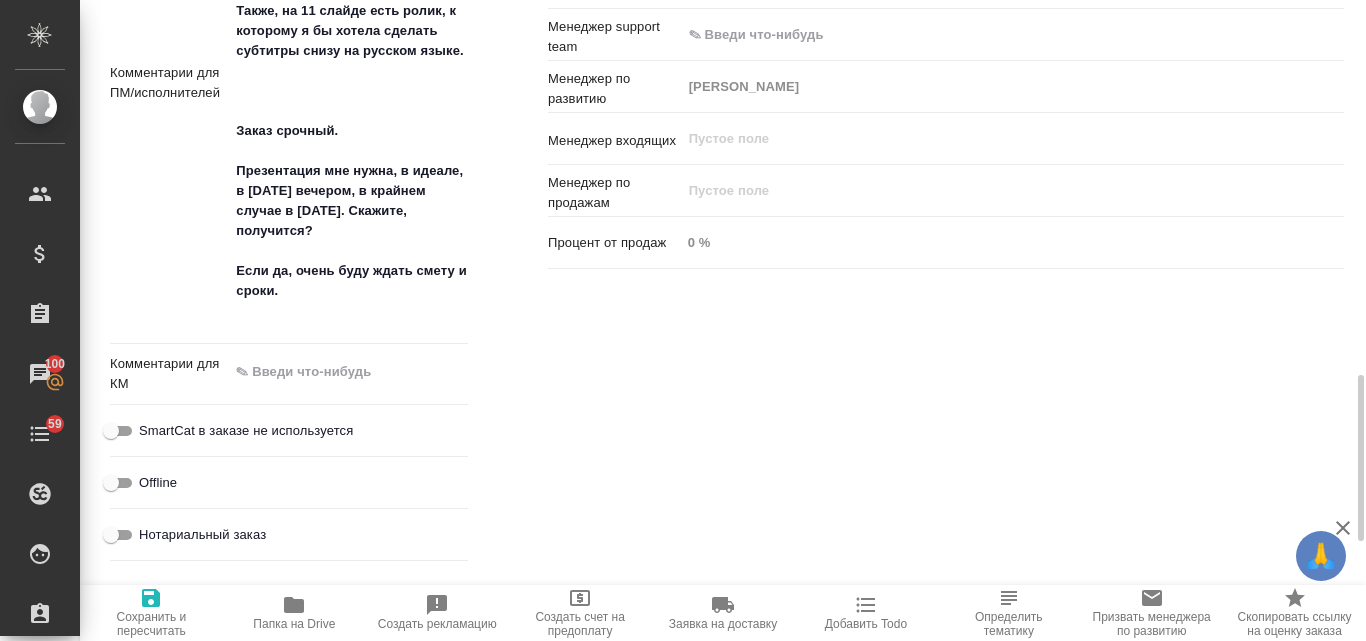 scroll, scrollTop: 1449, scrollLeft: 0, axis: vertical 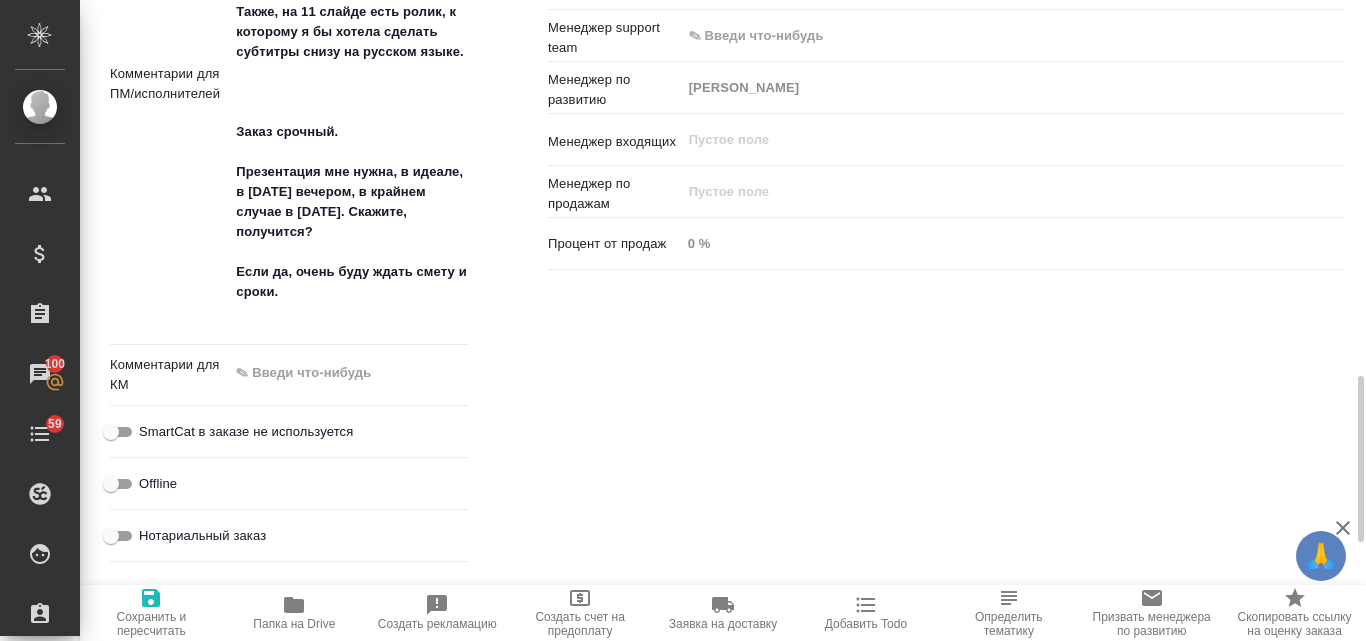 type on "100 %" 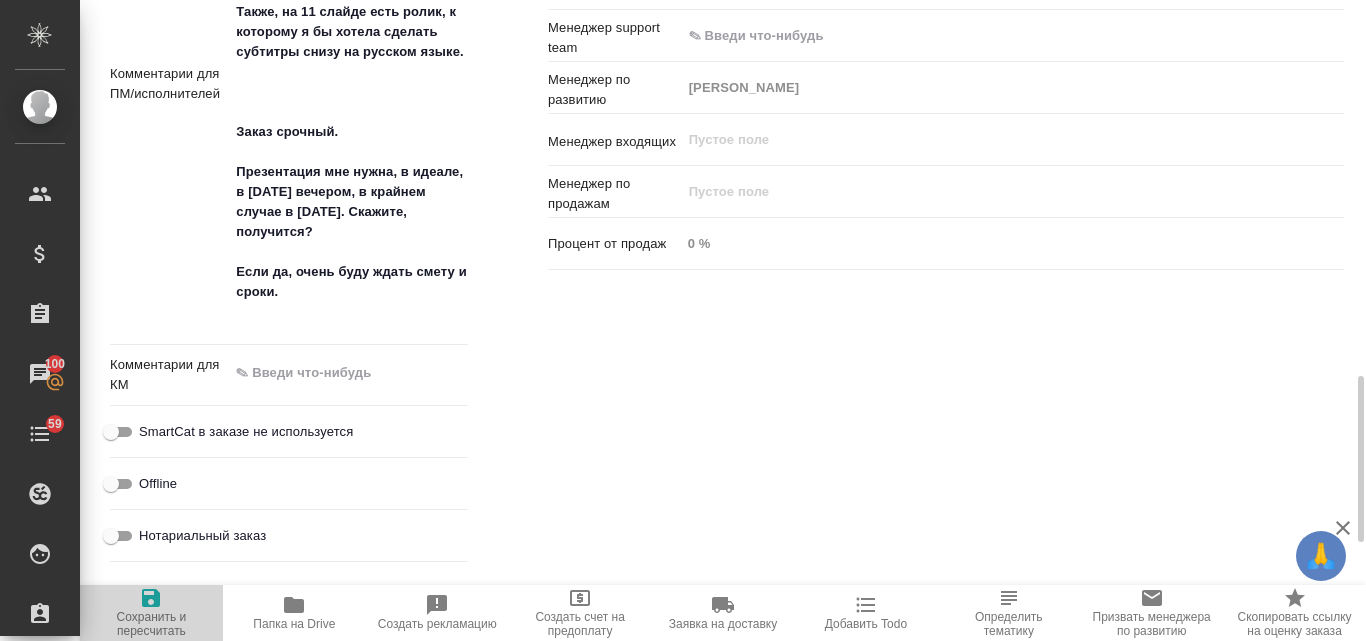 click 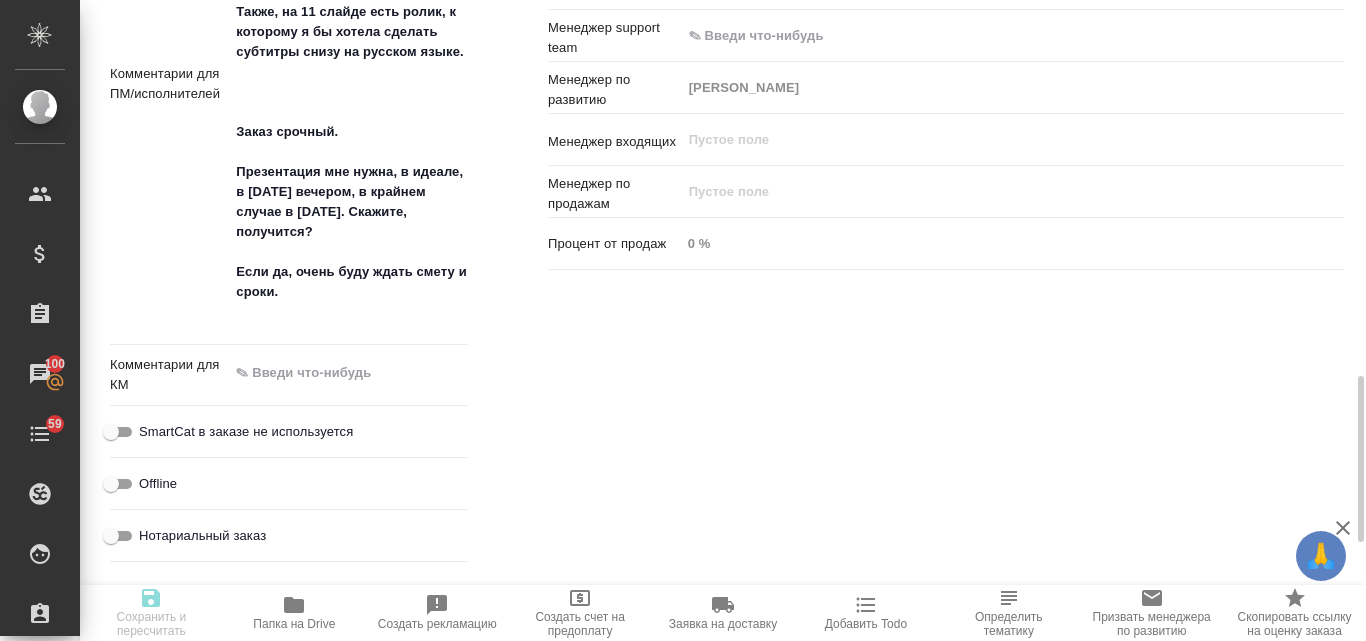 type on "Общество с ограниченной ответственностью«Селдико»" 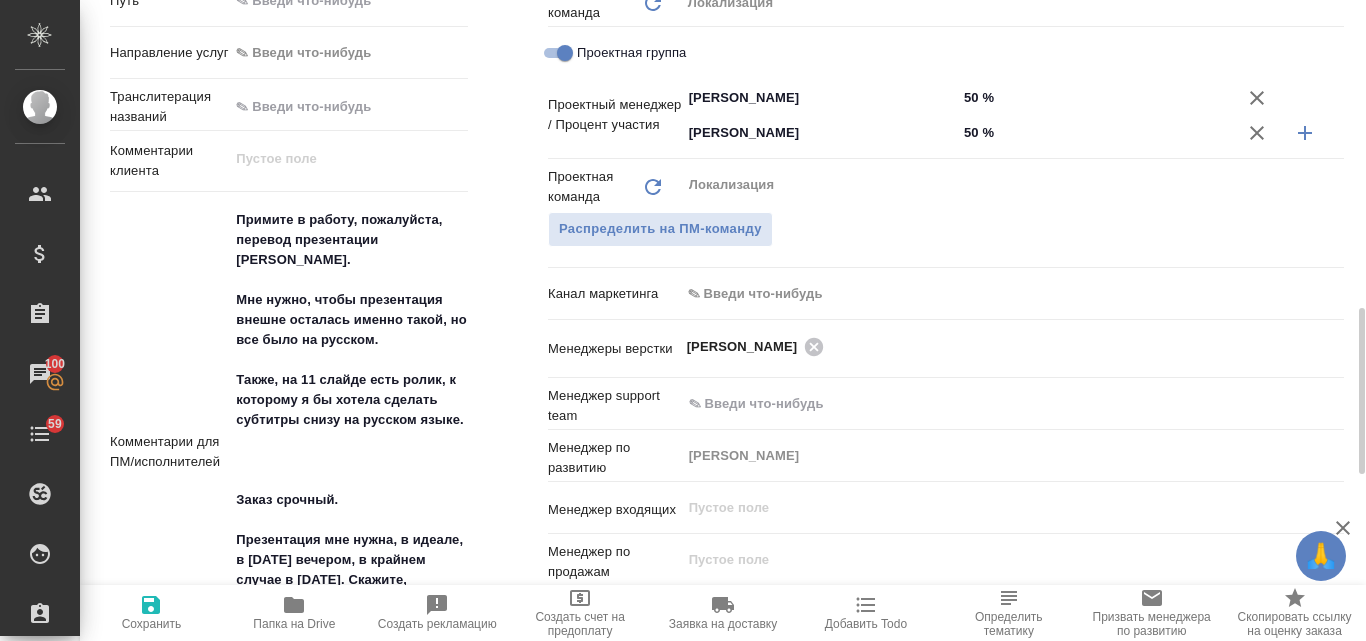 type on "Общество с ограниченной ответственностью«Селдико»" 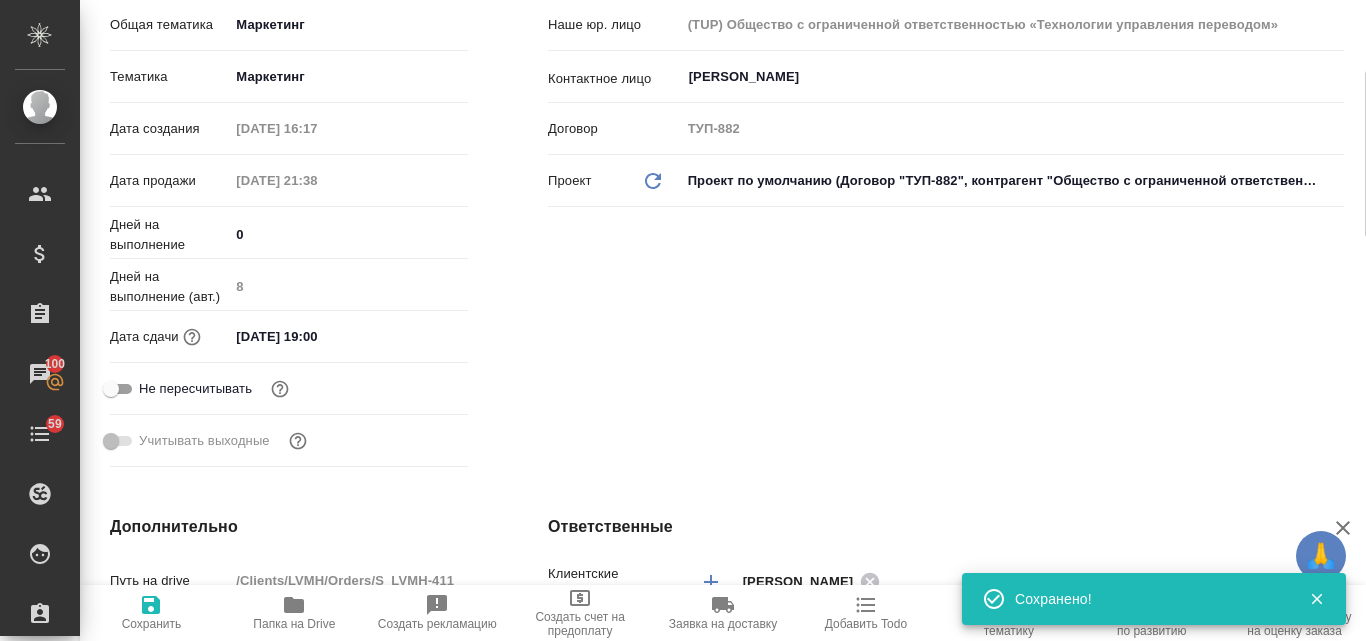 scroll, scrollTop: 270, scrollLeft: 0, axis: vertical 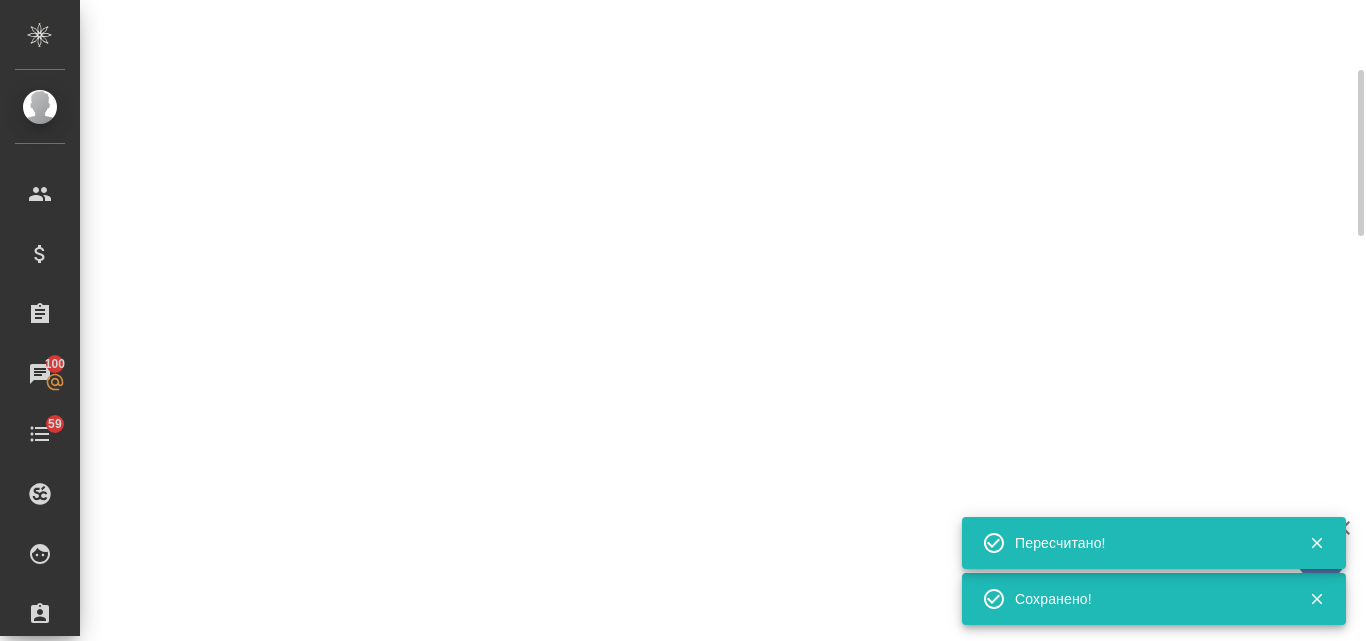 select on "RU" 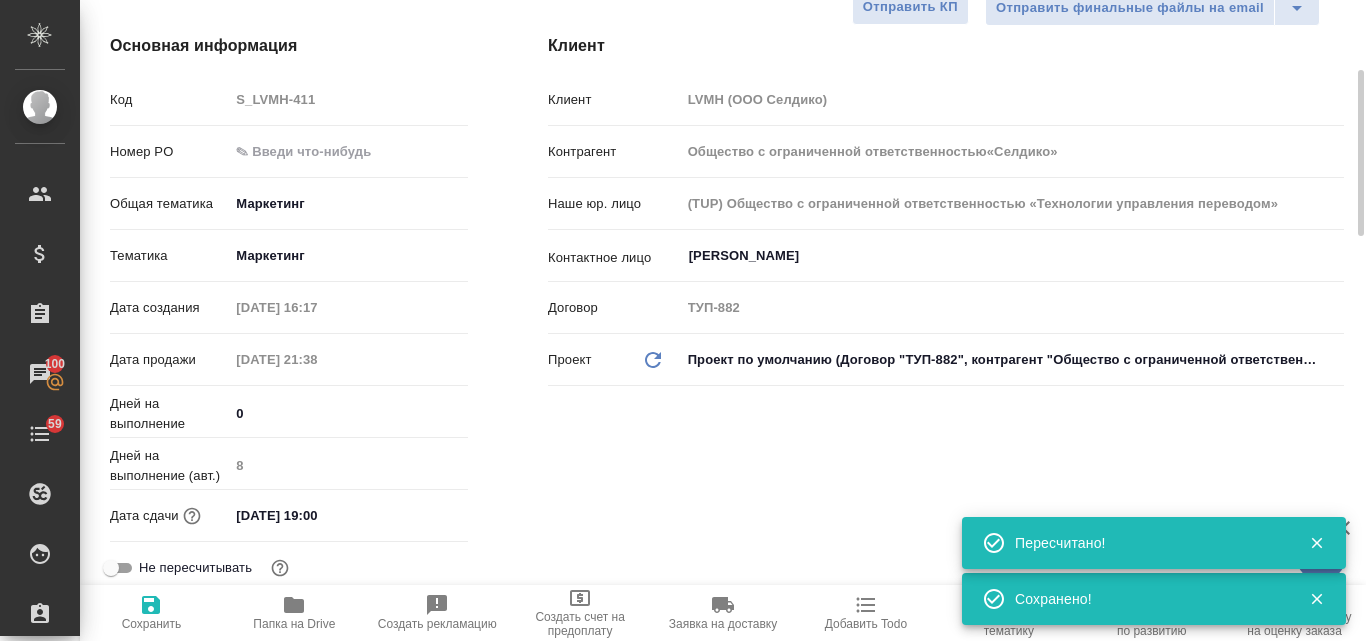 type on "x" 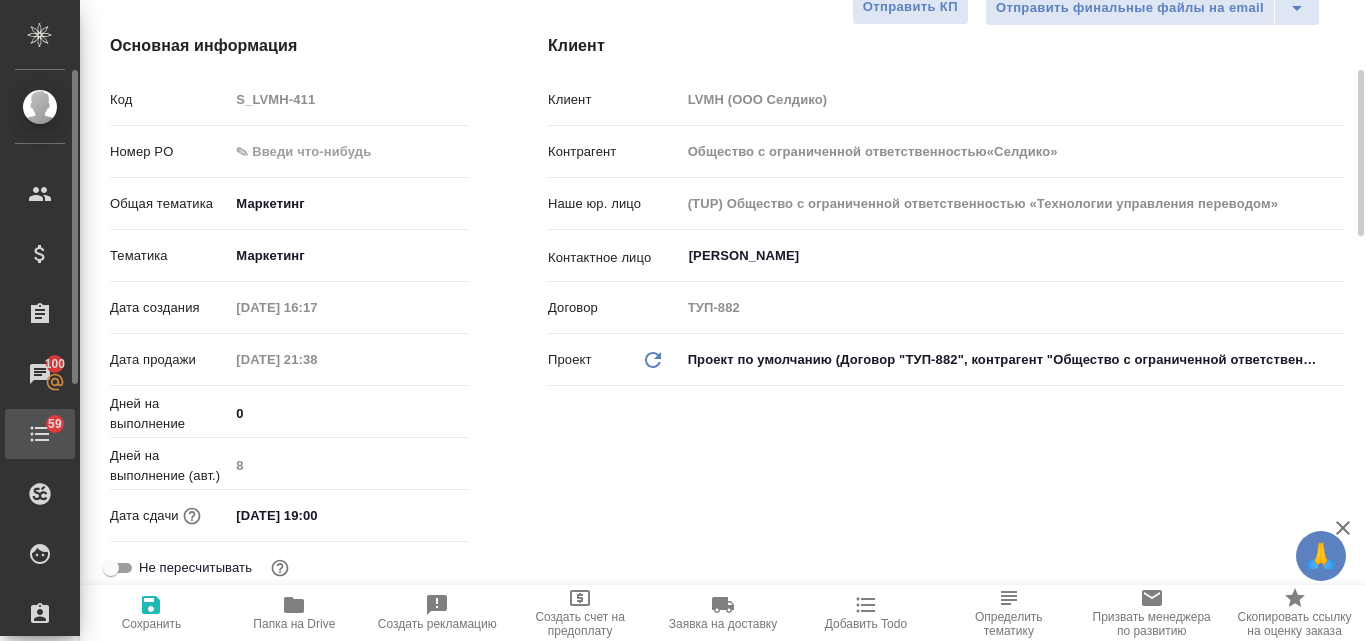 type on "Общество с ограниченной ответственностью«Селдико»" 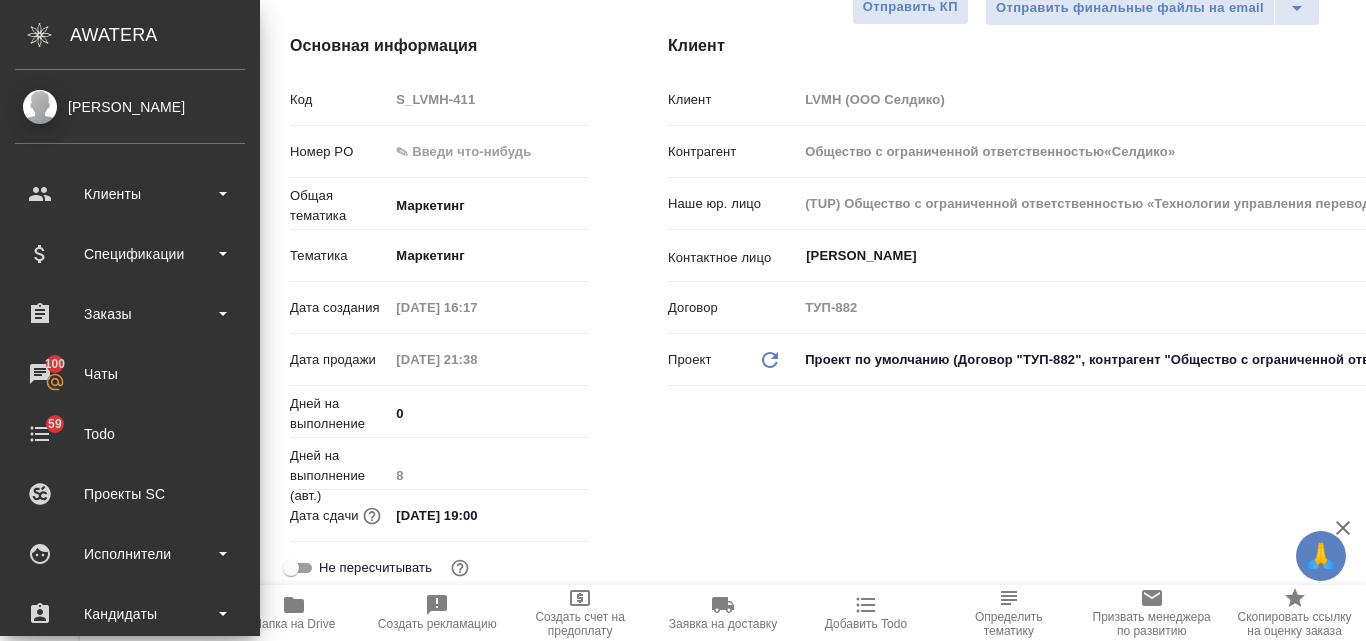 scroll, scrollTop: 453, scrollLeft: 0, axis: vertical 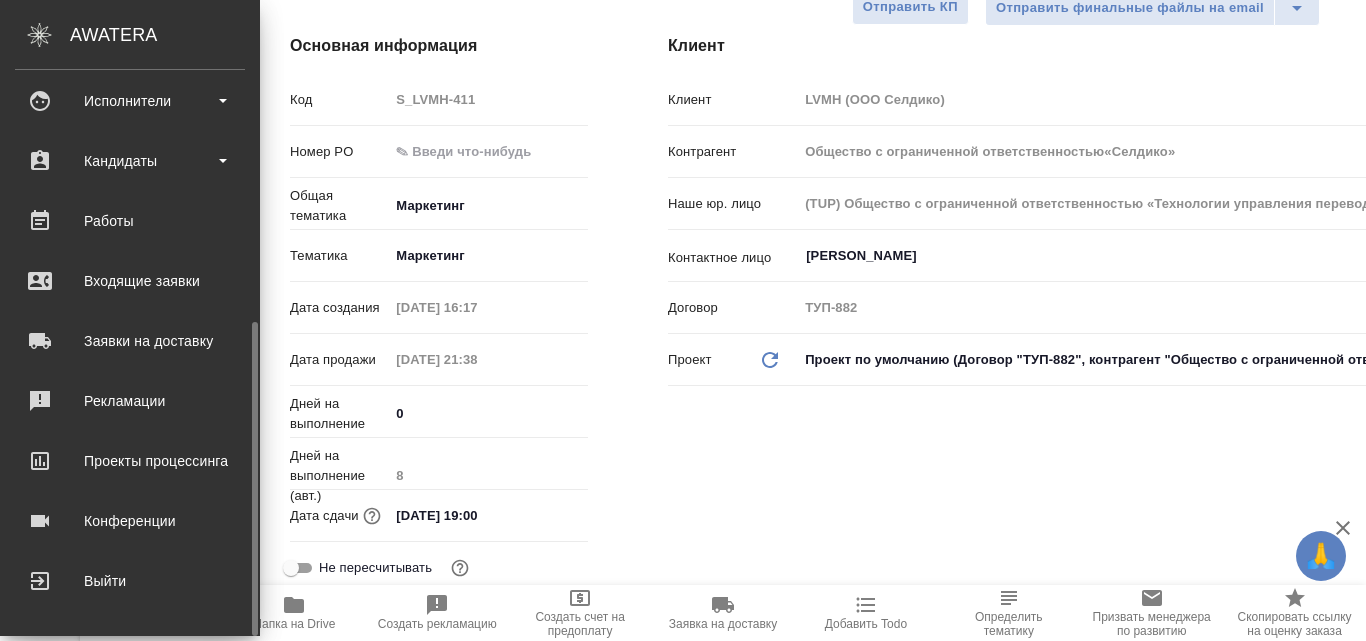 type on "Общество с ограниченной ответственностью«Селдико»" 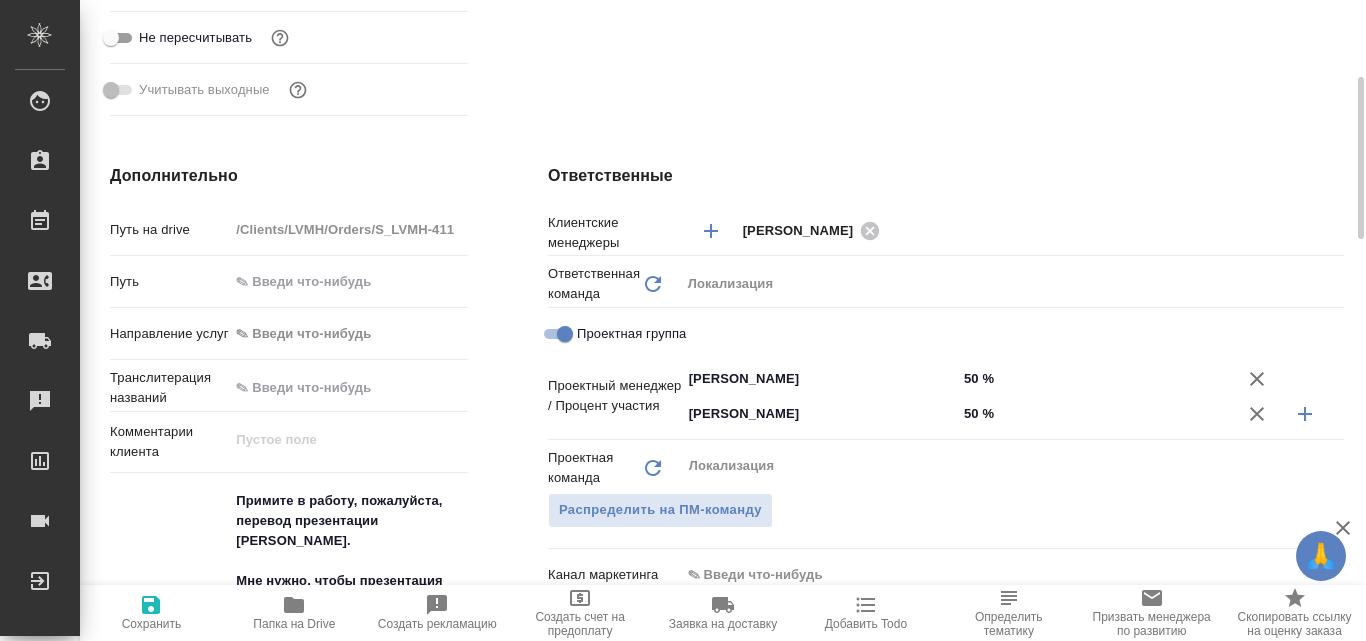scroll, scrollTop: 700, scrollLeft: 0, axis: vertical 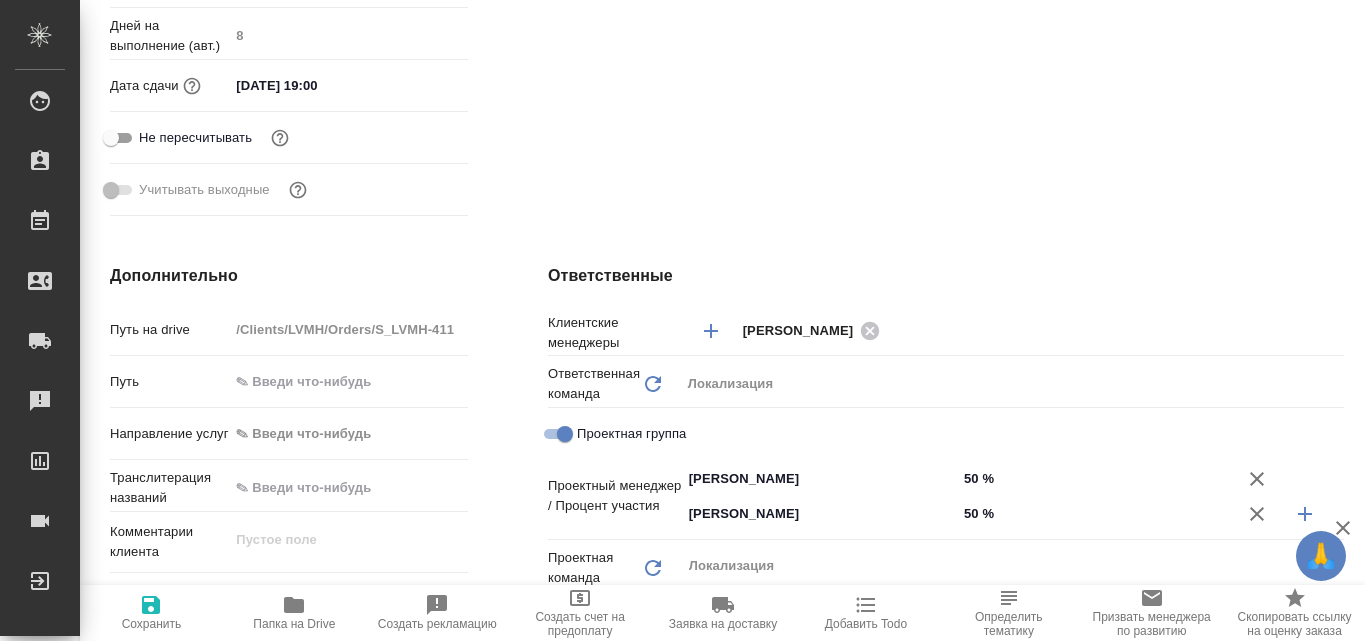 click on "[DATE] 19:00" at bounding box center [316, 85] 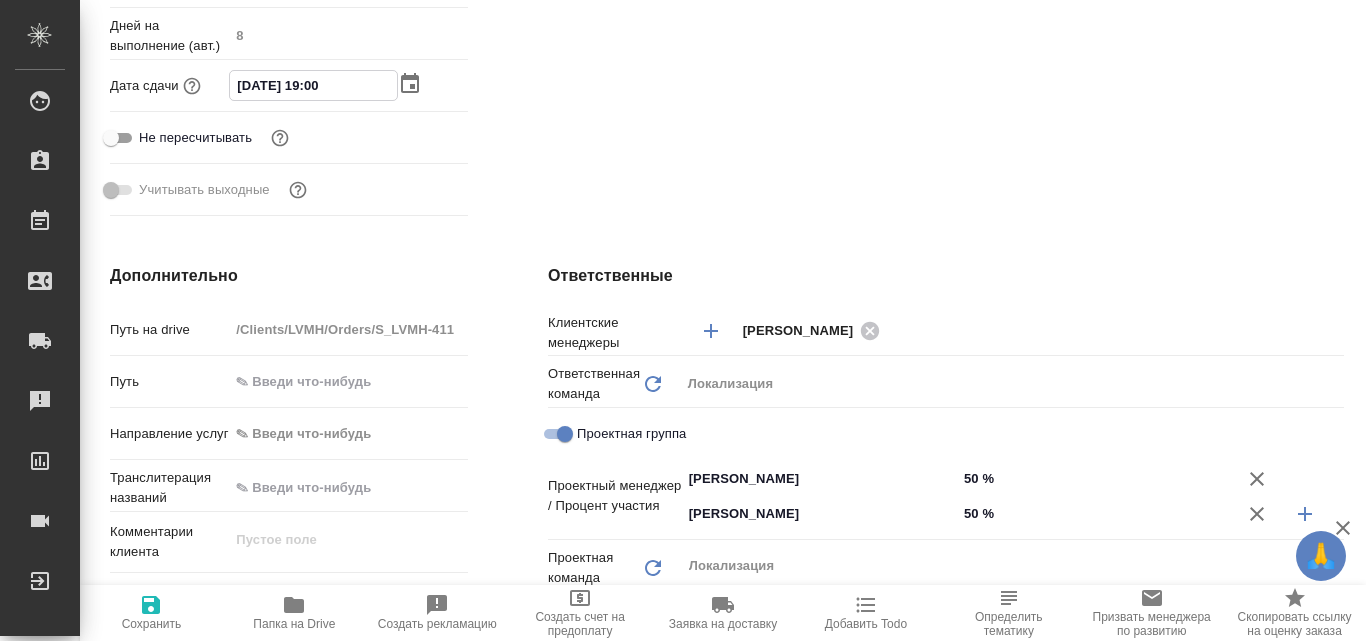 click 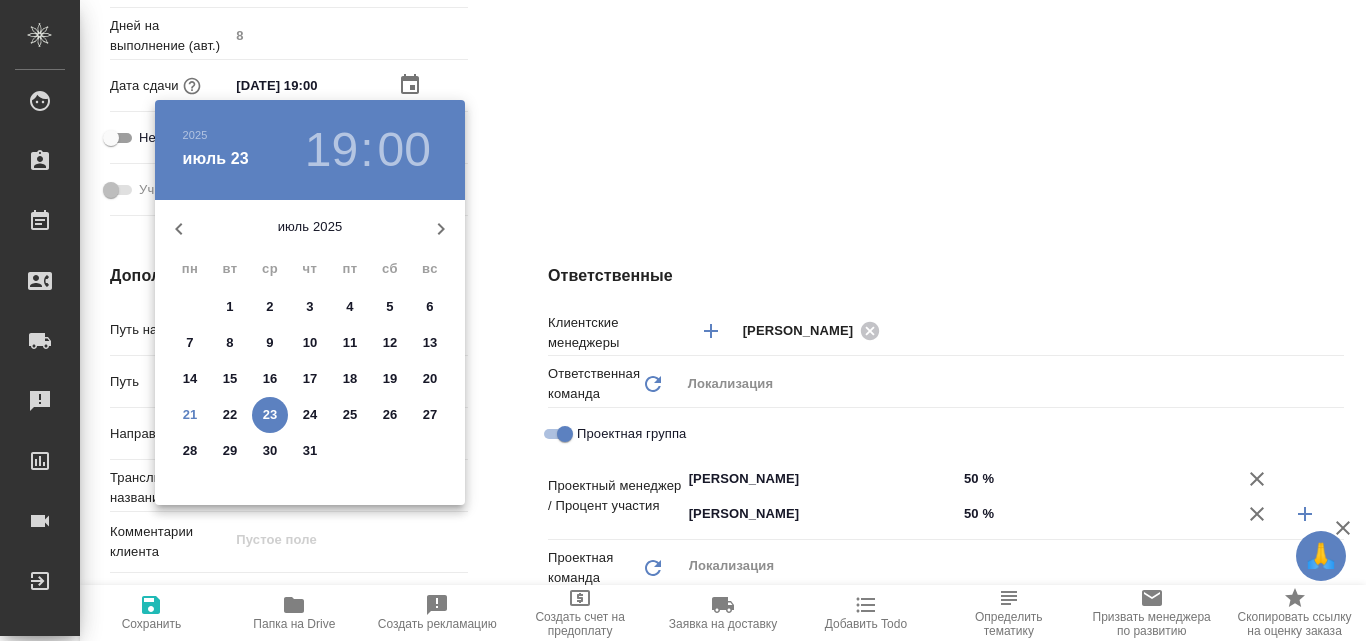 click at bounding box center (683, 320) 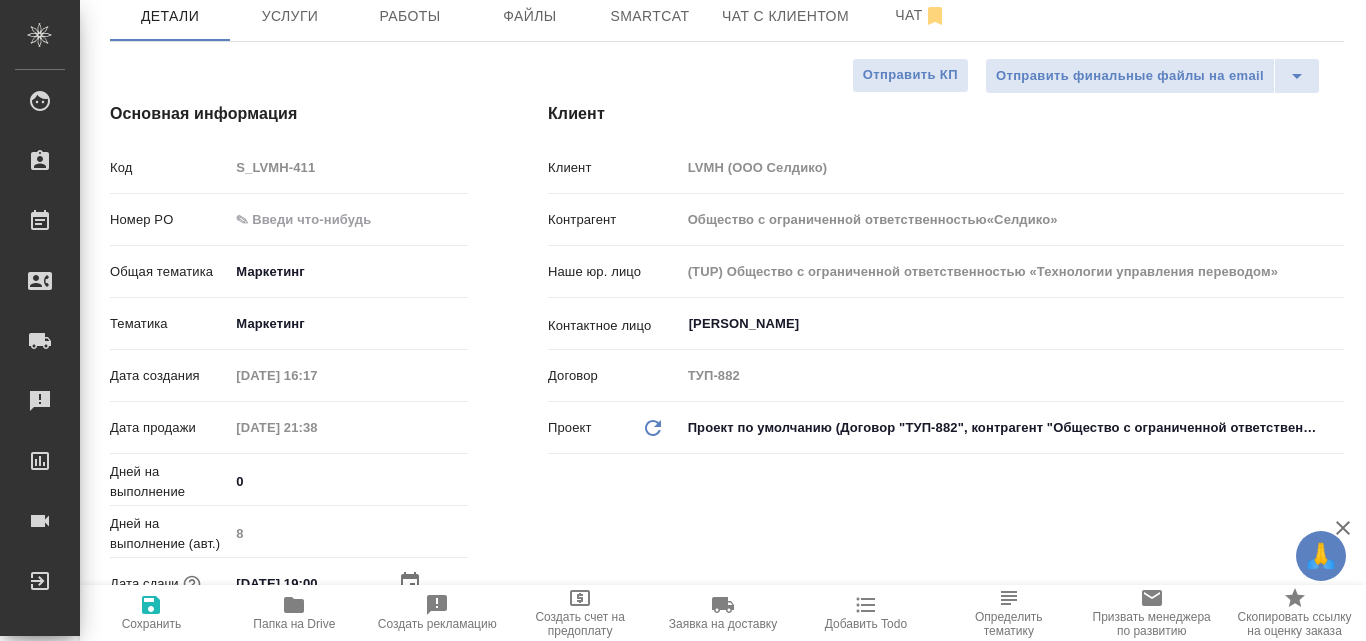 scroll, scrollTop: 0, scrollLeft: 0, axis: both 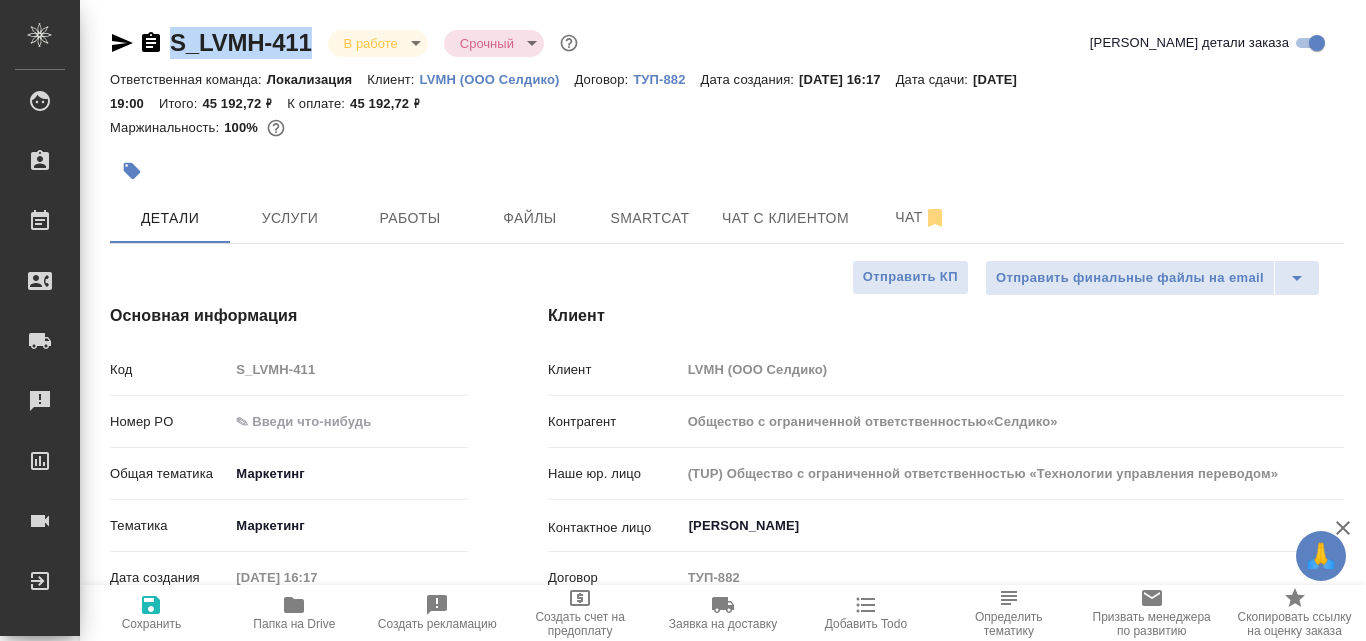 drag, startPoint x: 313, startPoint y: 37, endPoint x: 170, endPoint y: 42, distance: 143.08739 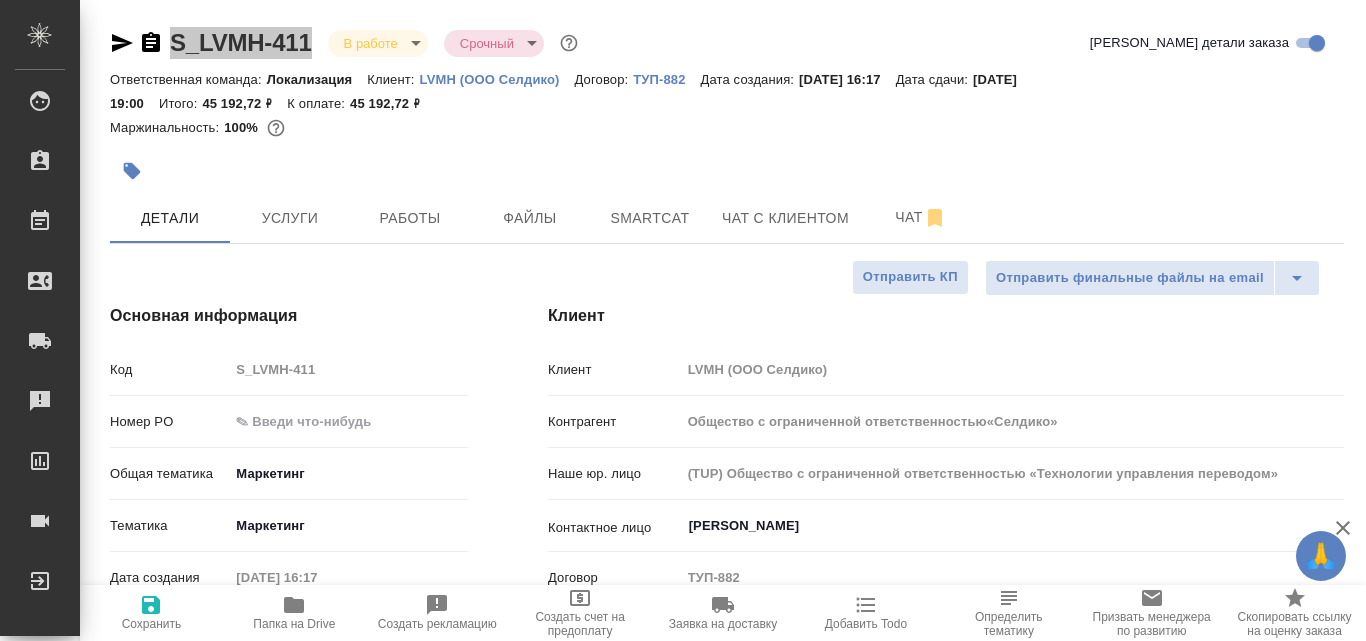 type on "Общество с ограниченной ответственностью«Селдико»" 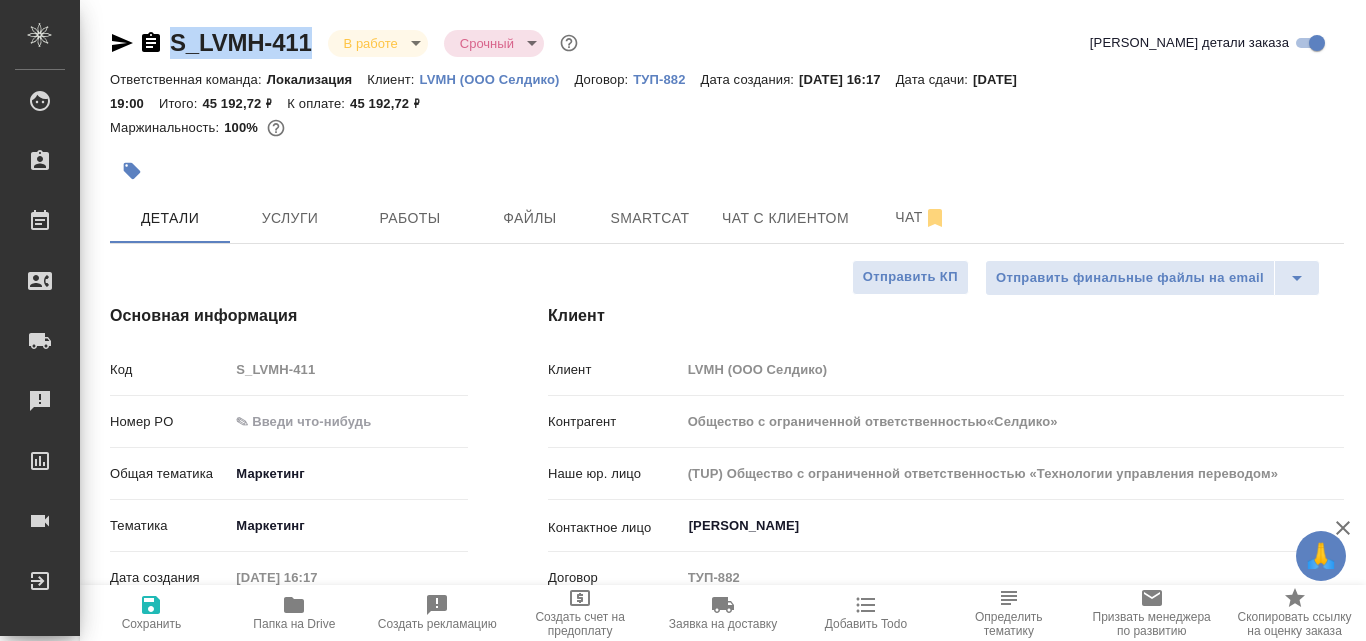 type on "Общество с ограниченной ответственностью«Селдико»" 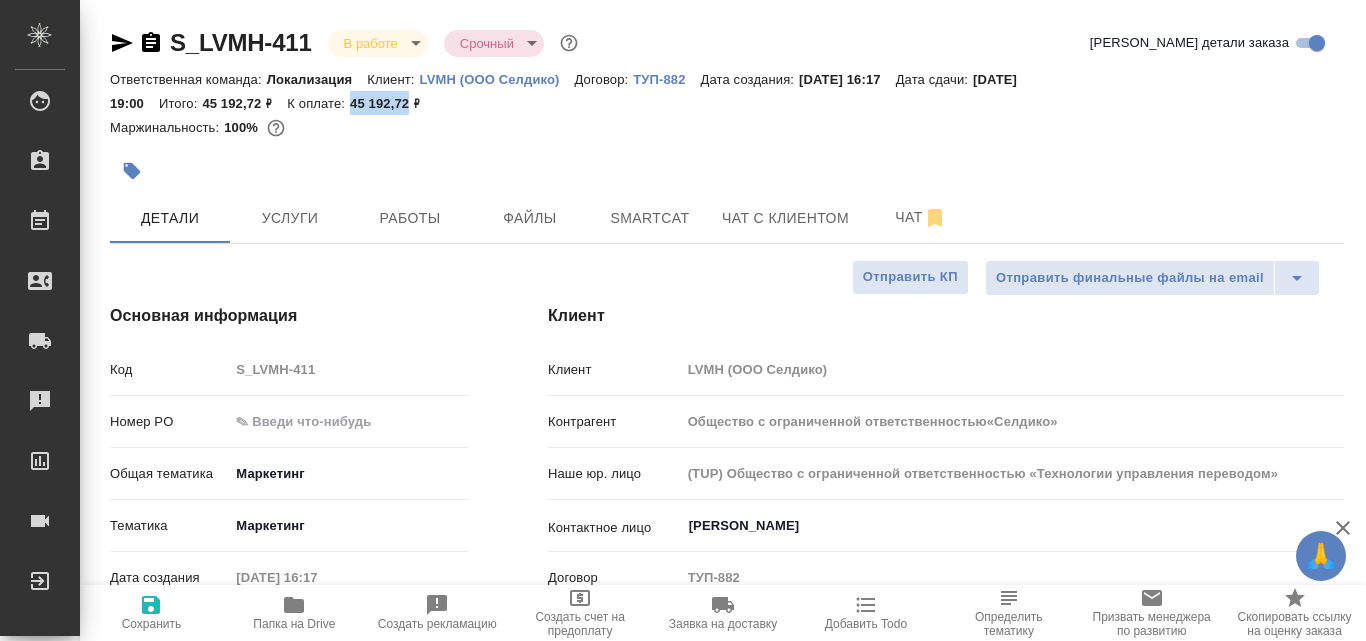 drag, startPoint x: 410, startPoint y: 98, endPoint x: 351, endPoint y: 98, distance: 59 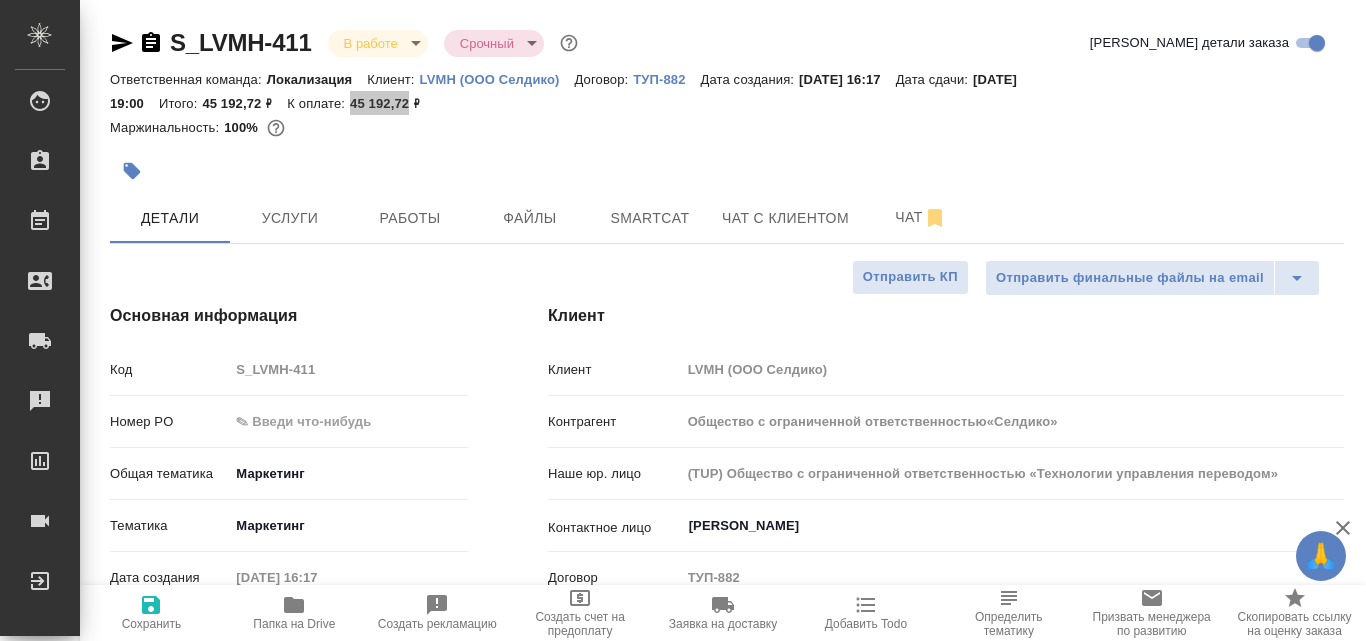 type on "Общество с ограниченной ответственностью«Селдико»" 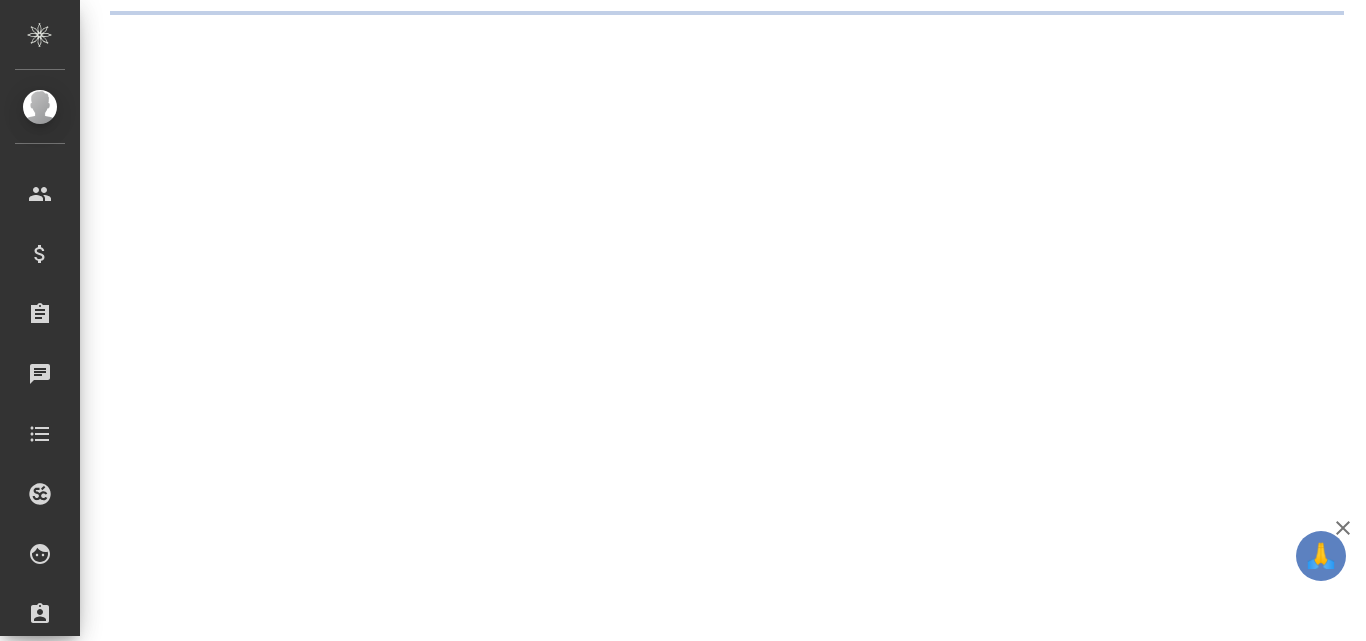 scroll, scrollTop: 0, scrollLeft: 0, axis: both 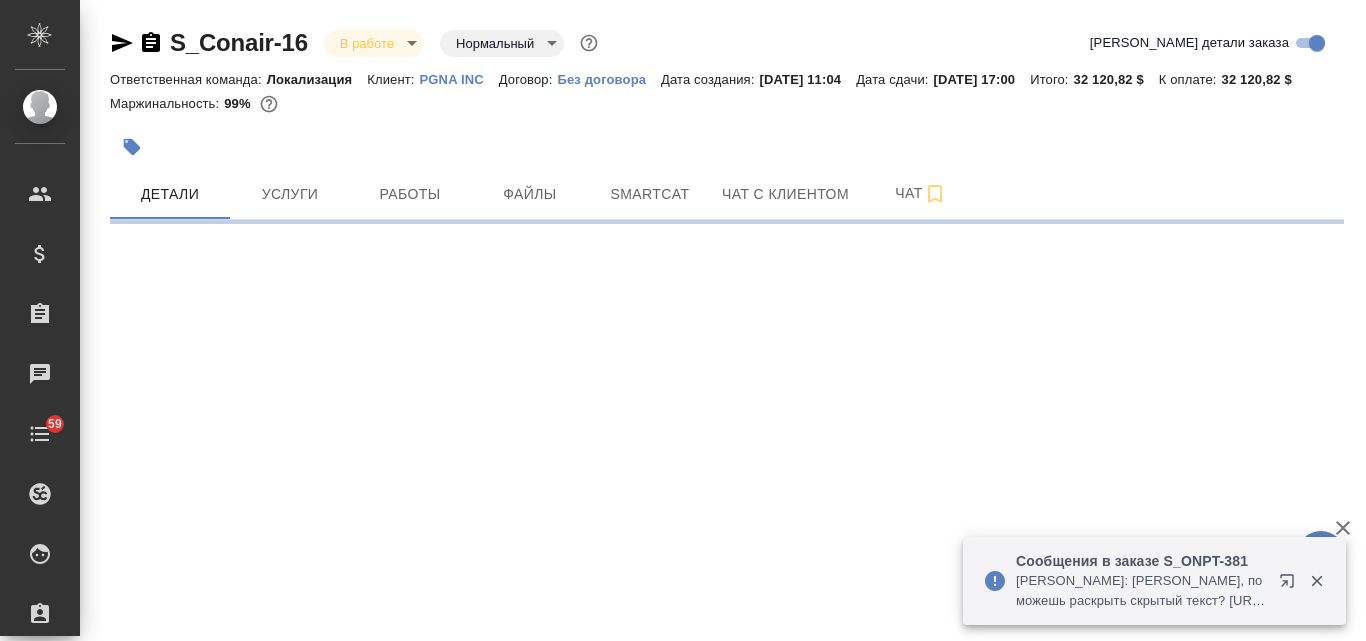 select on "RU" 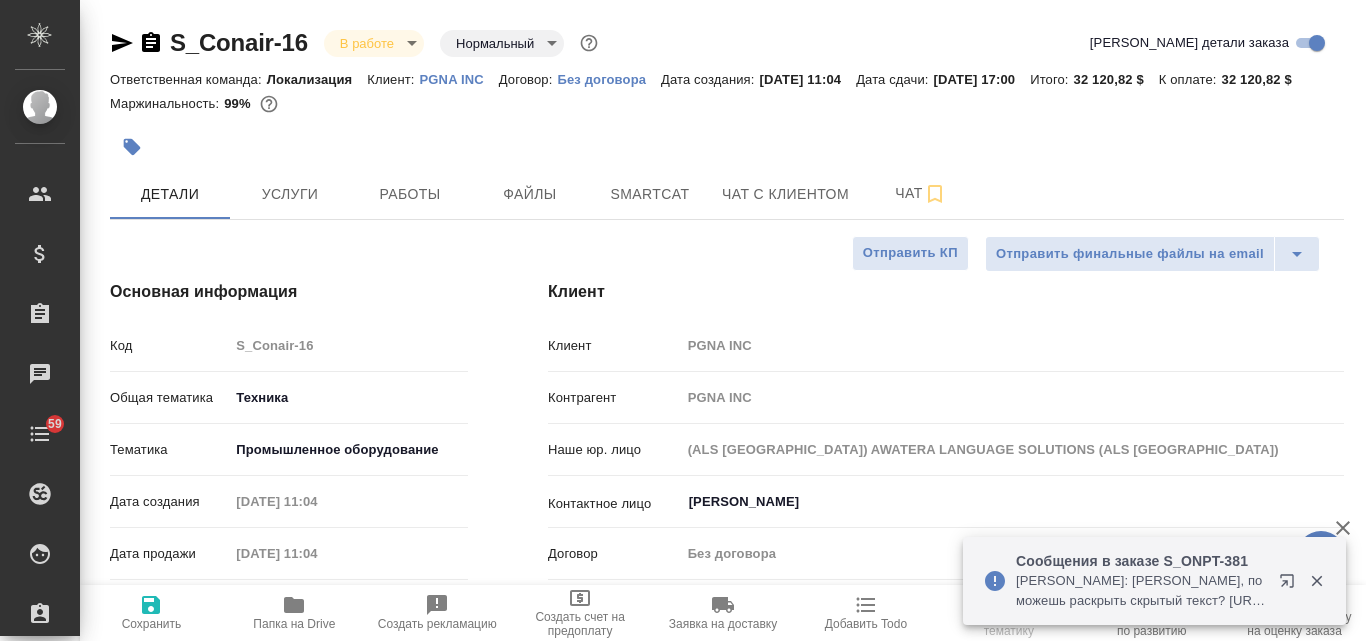 type on "x" 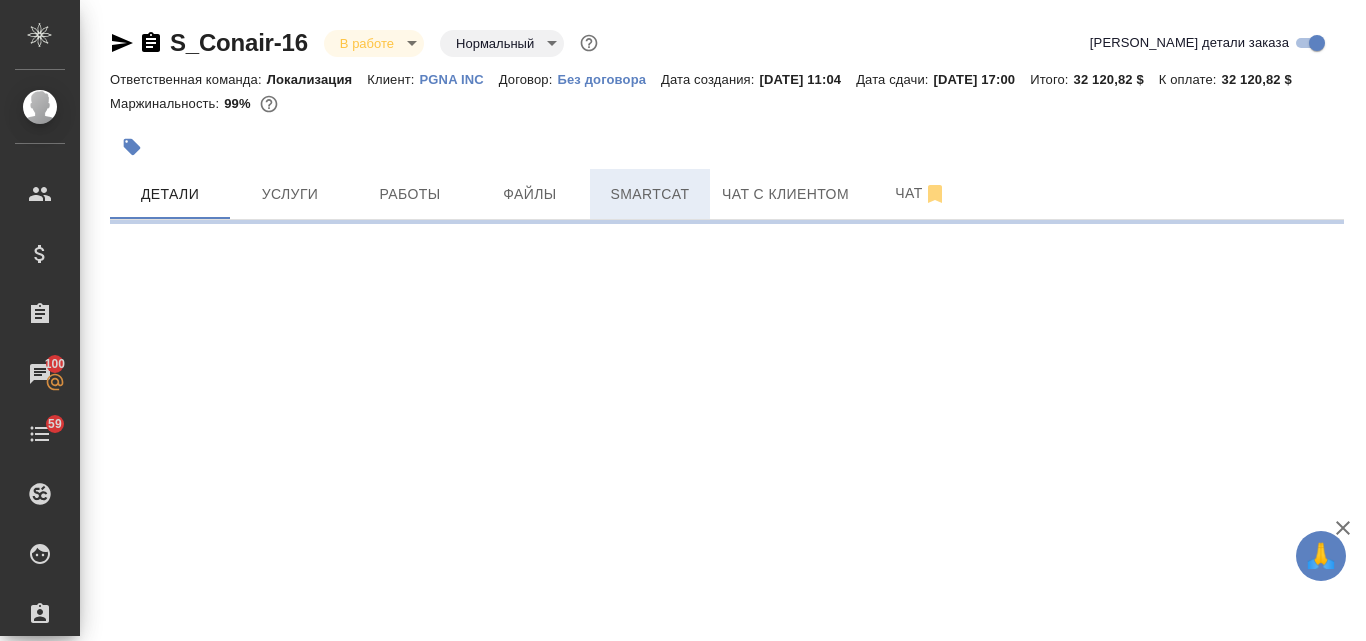 select on "RU" 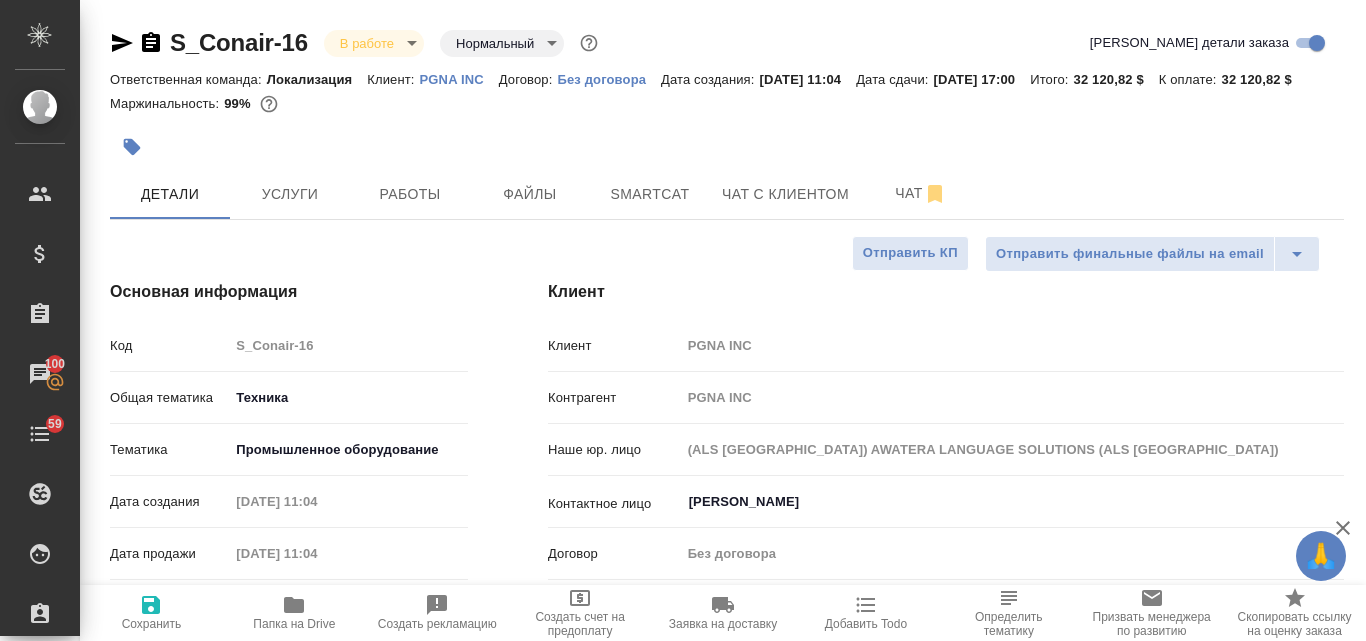 type on "x" 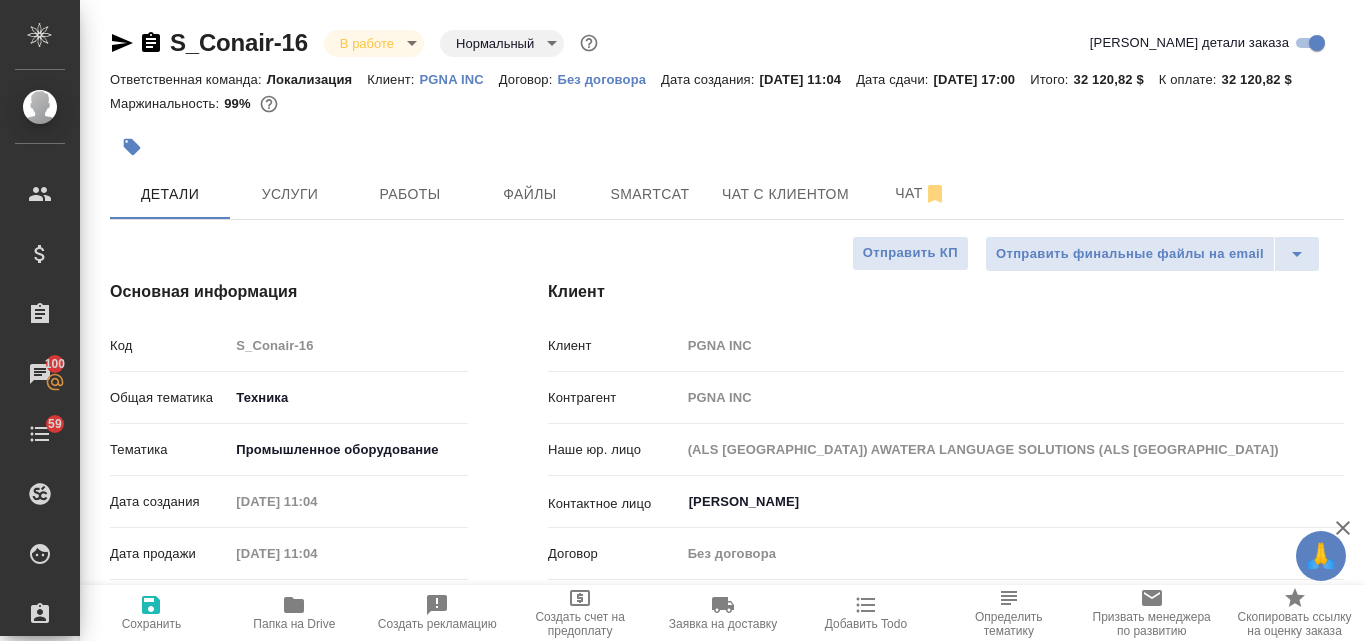 type on "x" 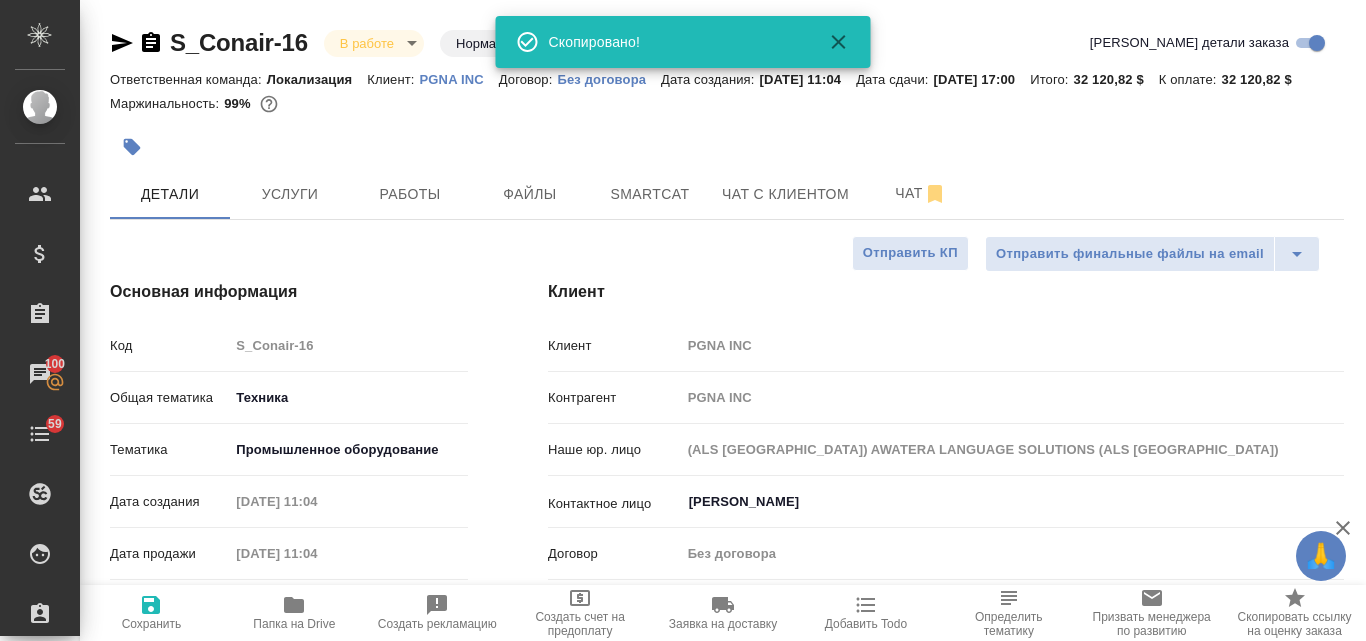 type on "x" 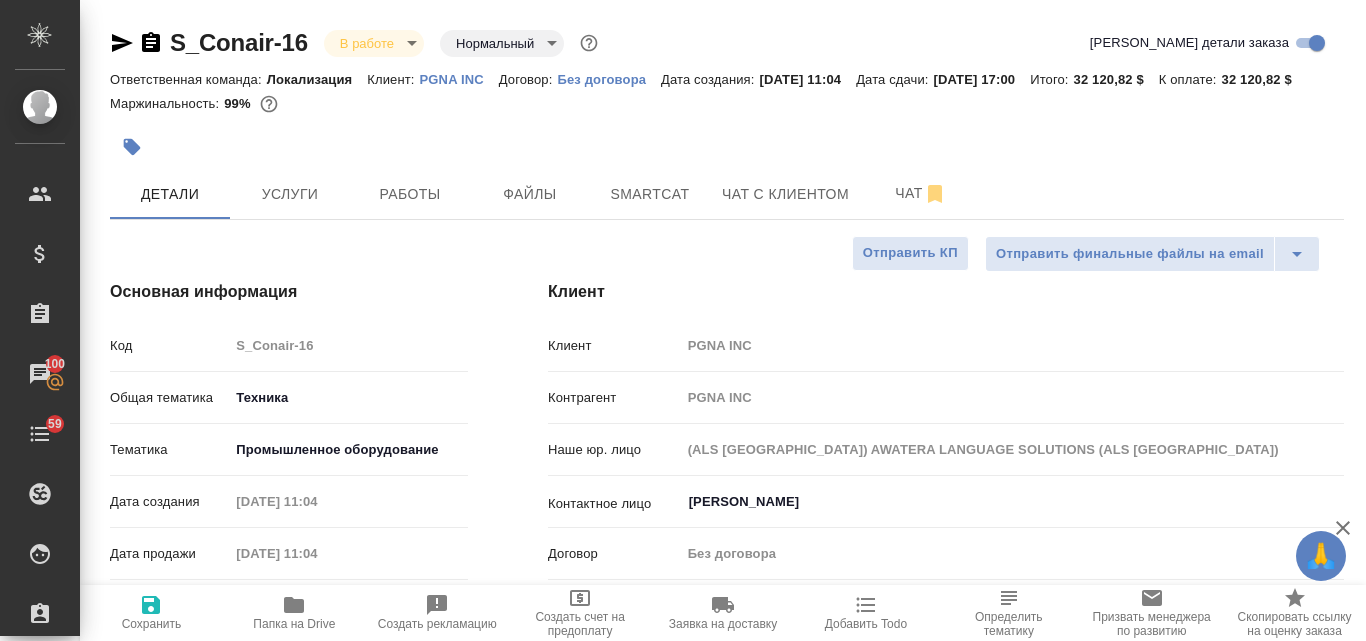 type on "x" 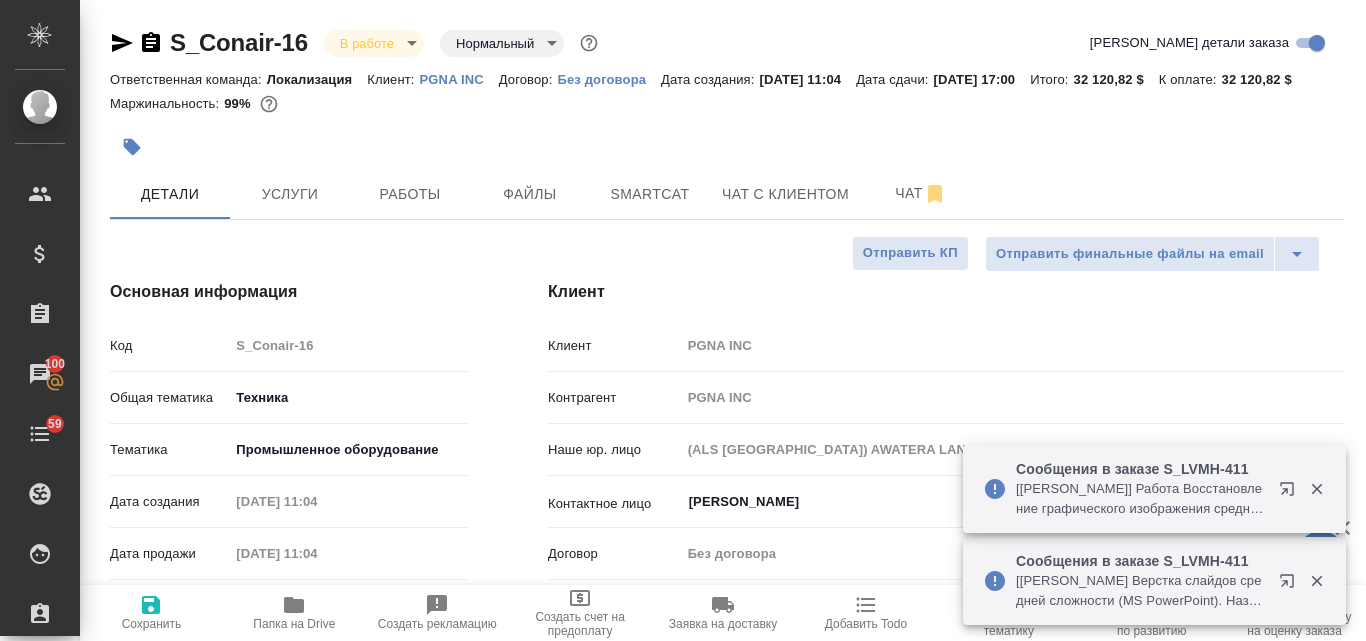 click 